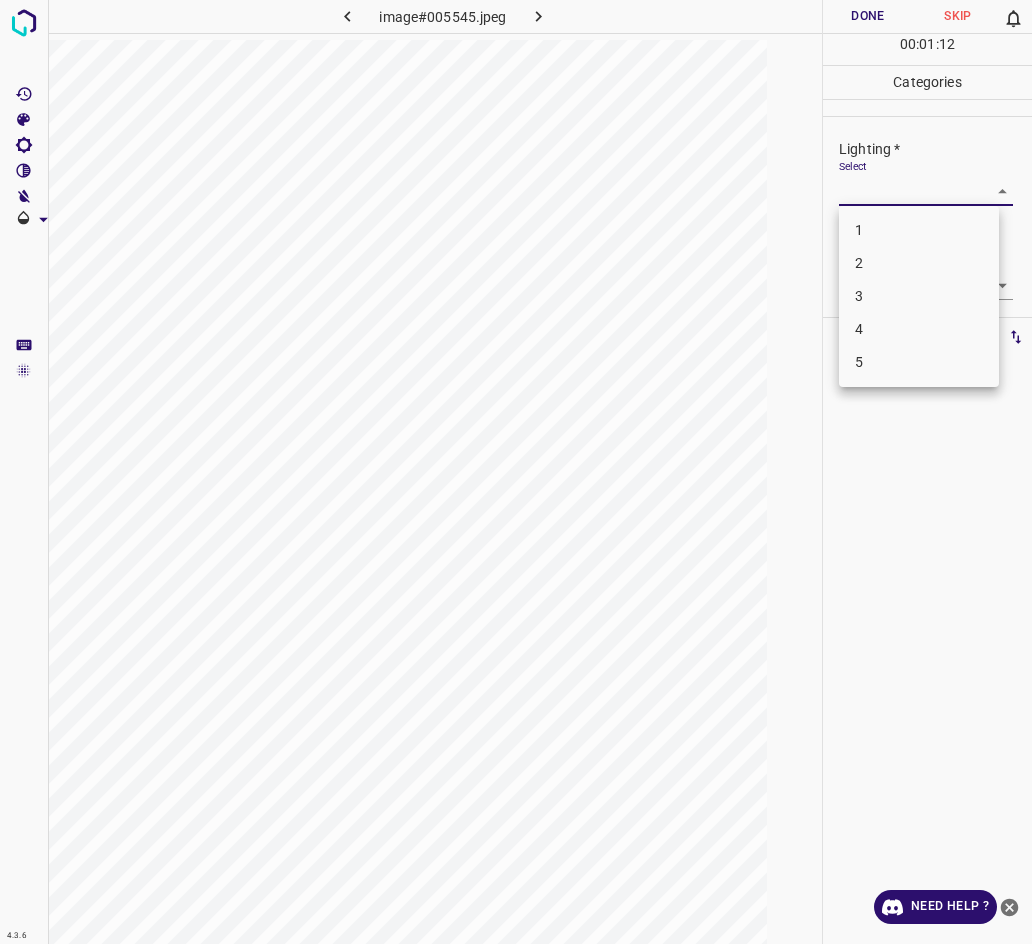 scroll, scrollTop: 0, scrollLeft: 0, axis: both 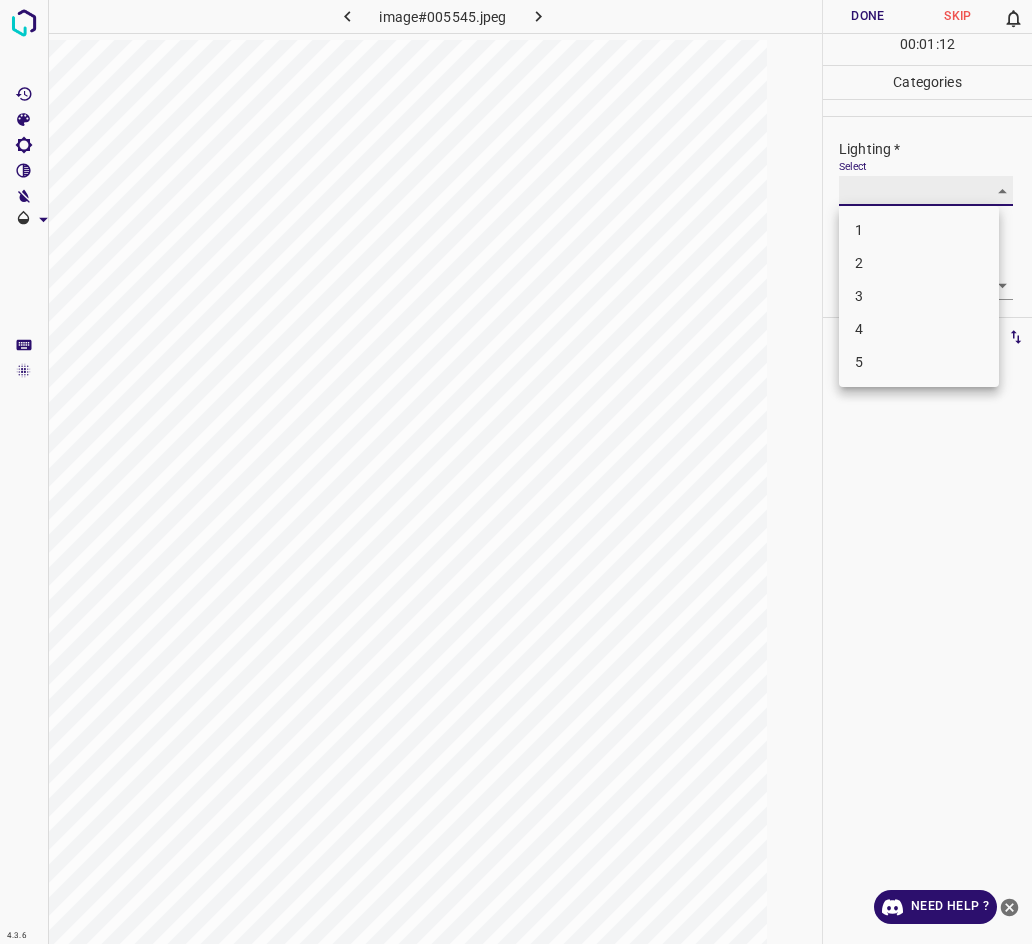 type on "2" 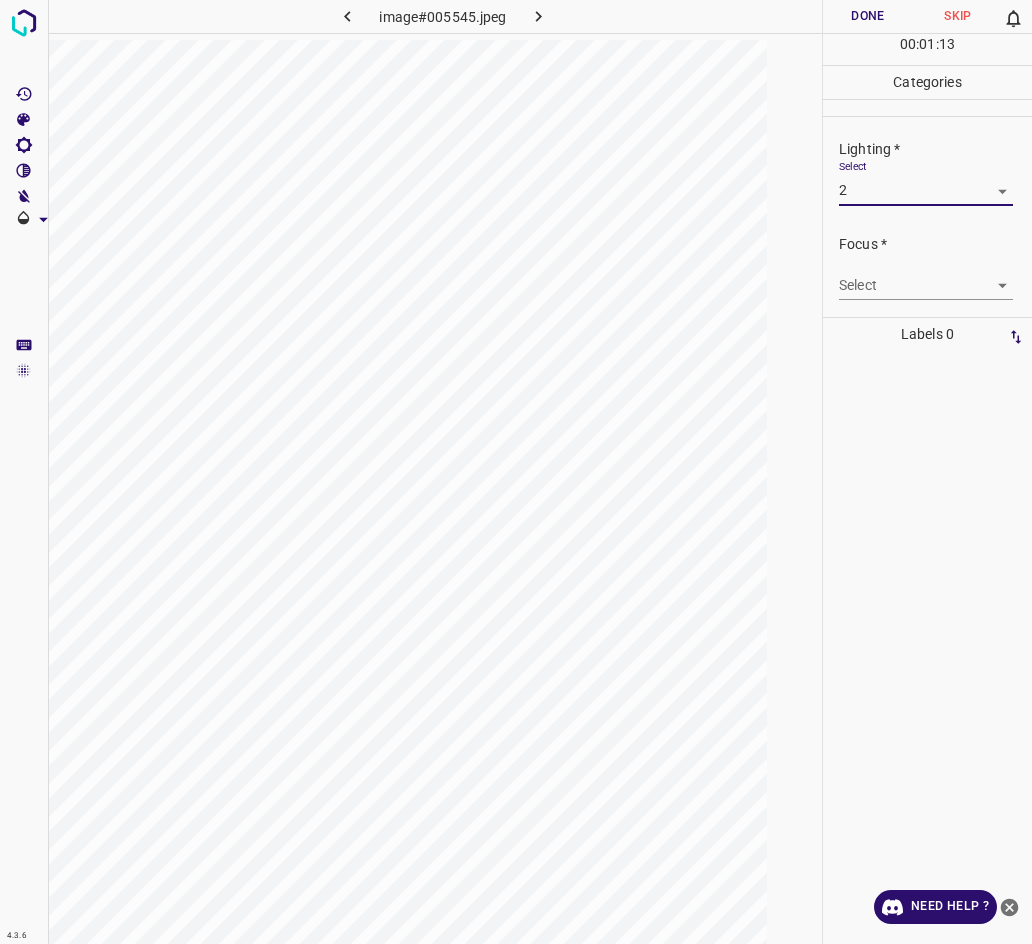 click on "Select ​" at bounding box center [926, 277] 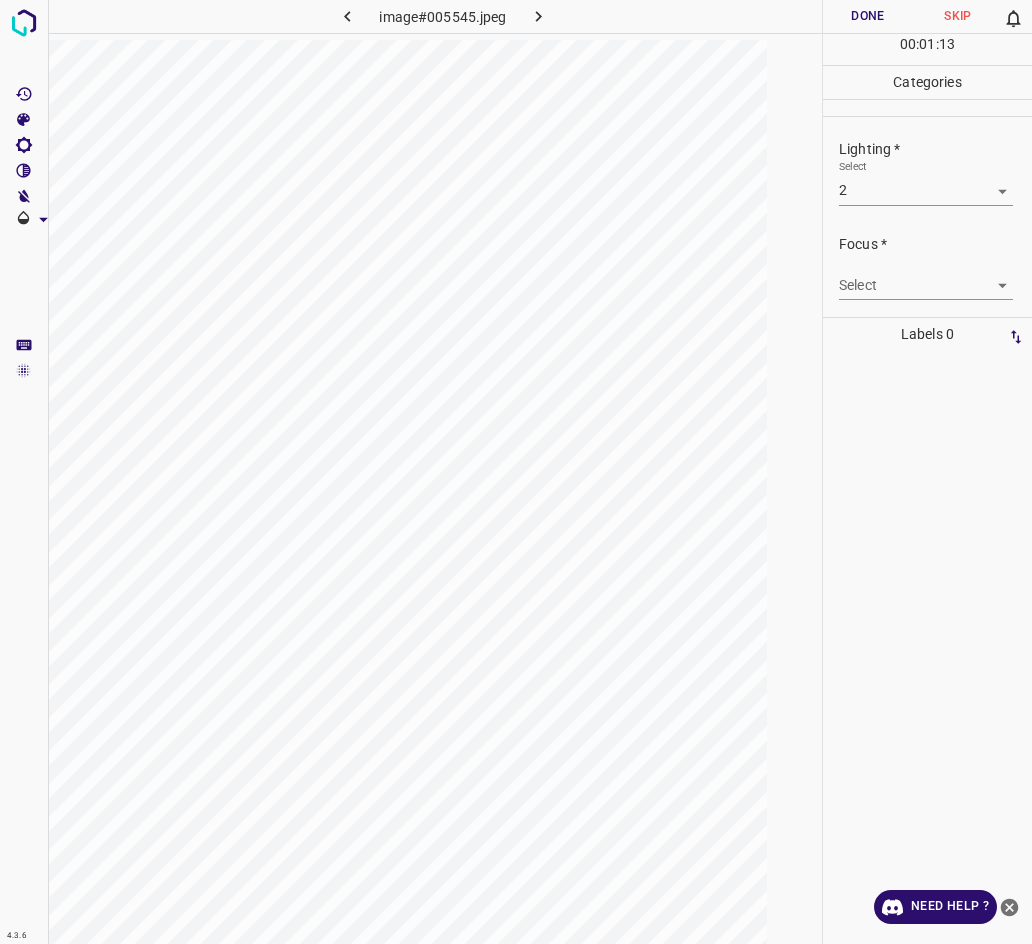 click on "4.3.6  image#005545.jpeg Done Skip 0 00   : 01   : 13   Categories Lighting *  Select 2 2 Focus *  Select ​ Overall *  Select ​ Labels   0 Categories 1 Lighting 2 Focus 3 Overall Tools Space Change between modes (Draw & Edit) I Auto labeling R Restore zoom M Zoom in N Zoom out Delete Delete selecte label Filters Z Restore filters X Saturation filter C Brightness filter V Contrast filter B Gray scale filter General O Download Need Help ? - Text - Hide - Delete" at bounding box center (516, 472) 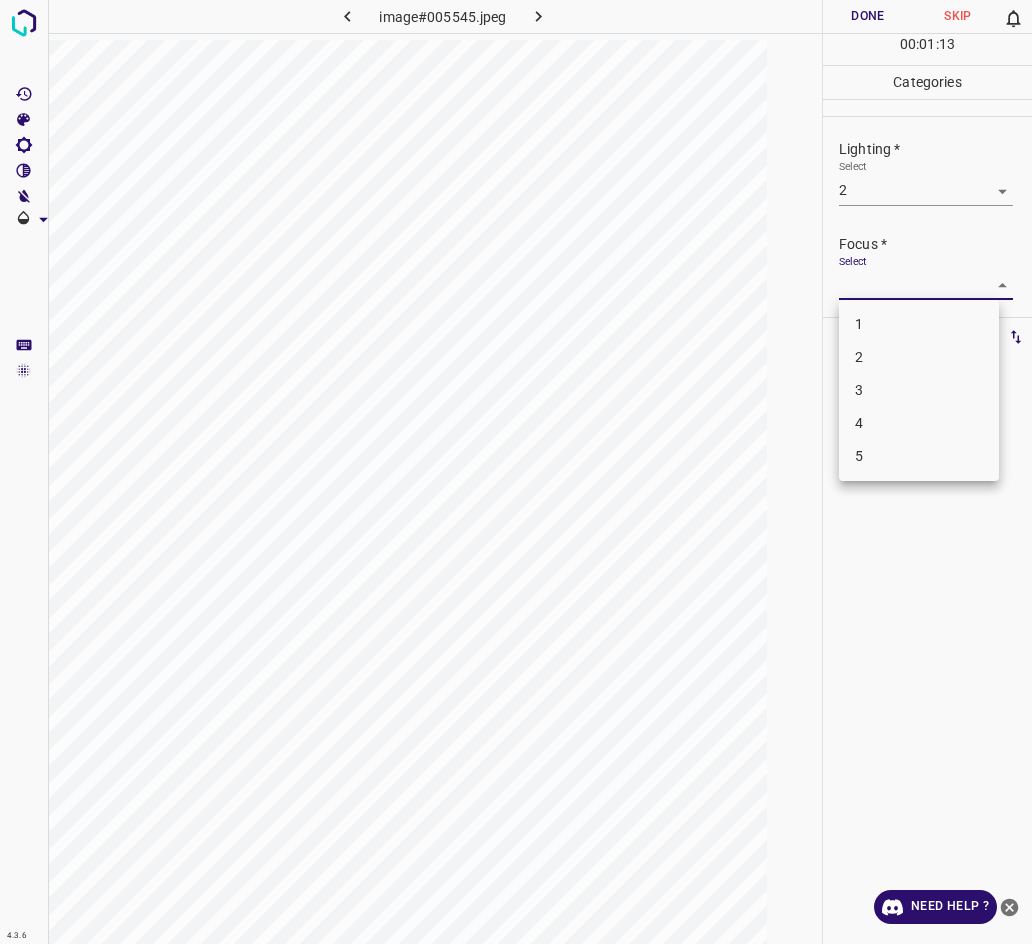 click on "2" at bounding box center [919, 357] 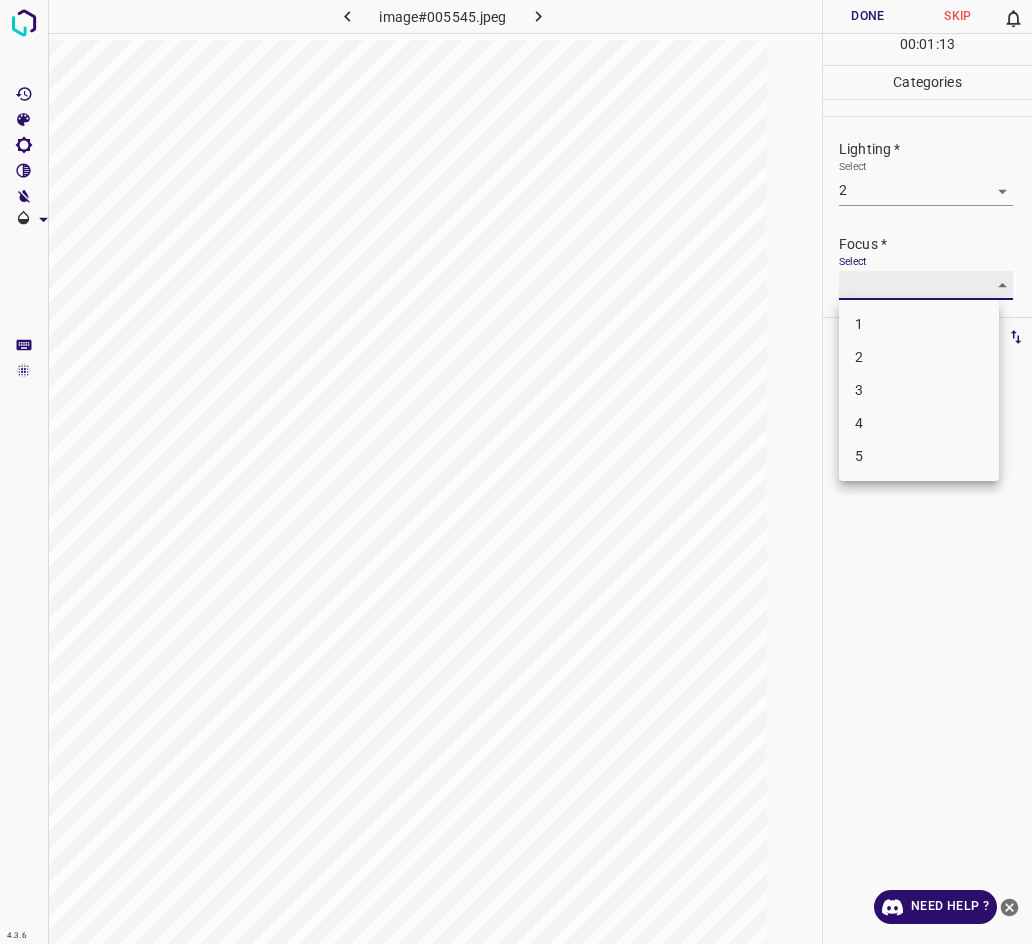 type on "2" 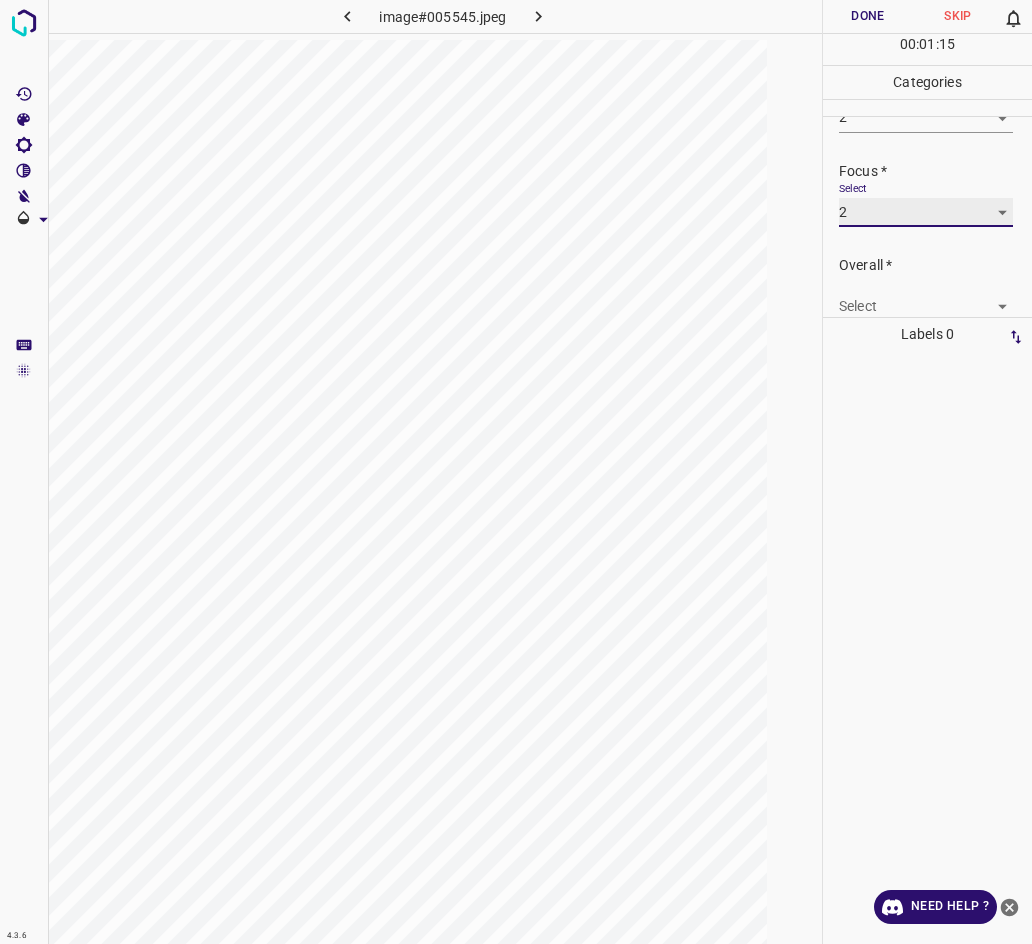 scroll, scrollTop: 98, scrollLeft: 0, axis: vertical 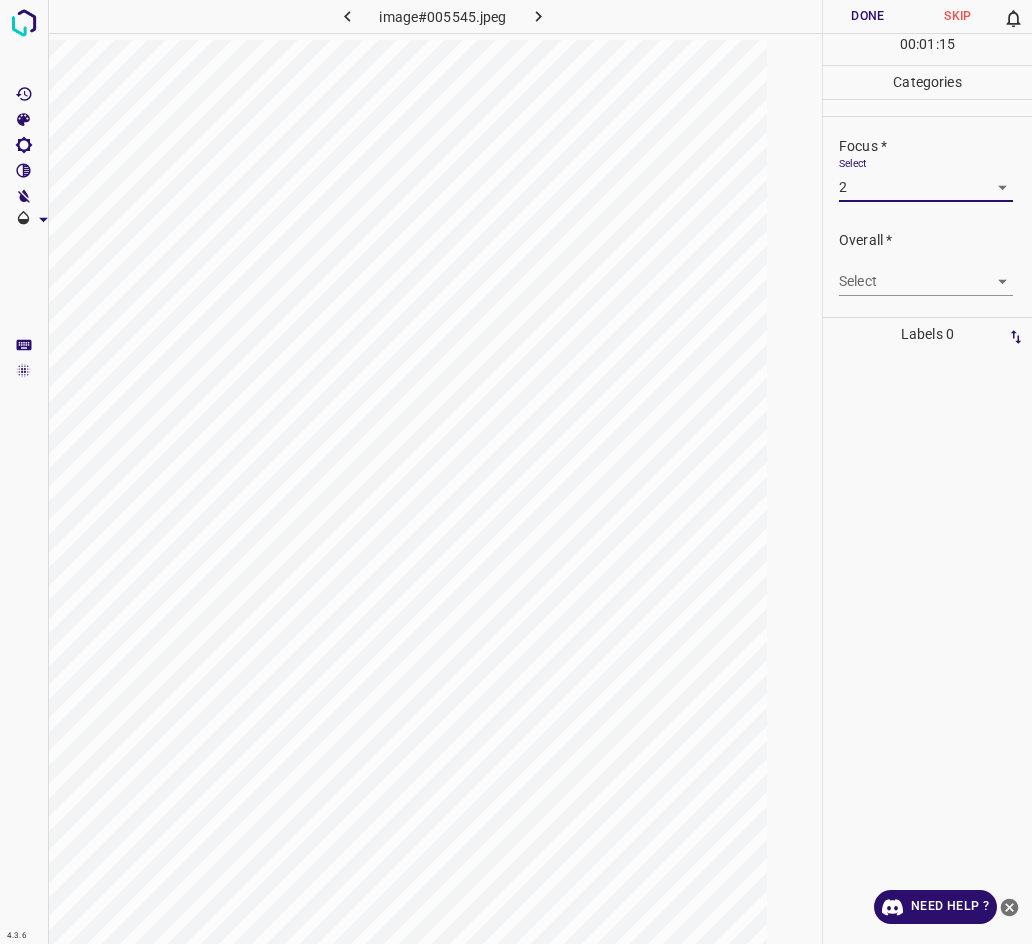 click on "4.3.6  image#005545.jpeg Done Skip 0 00   : 01   : 15   Categories Lighting *  Select 2 2 Focus *  Select 2 2 Overall *  Select ​ Labels   0 Categories 1 Lighting 2 Focus 3 Overall Tools Space Change between modes (Draw & Edit) I Auto labeling R Restore zoom M Zoom in N Zoom out Delete Delete selecte label Filters Z Restore filters X Saturation filter C Brightness filter V Contrast filter B Gray scale filter General O Download Need Help ? - Text - Hide - Delete" at bounding box center [516, 472] 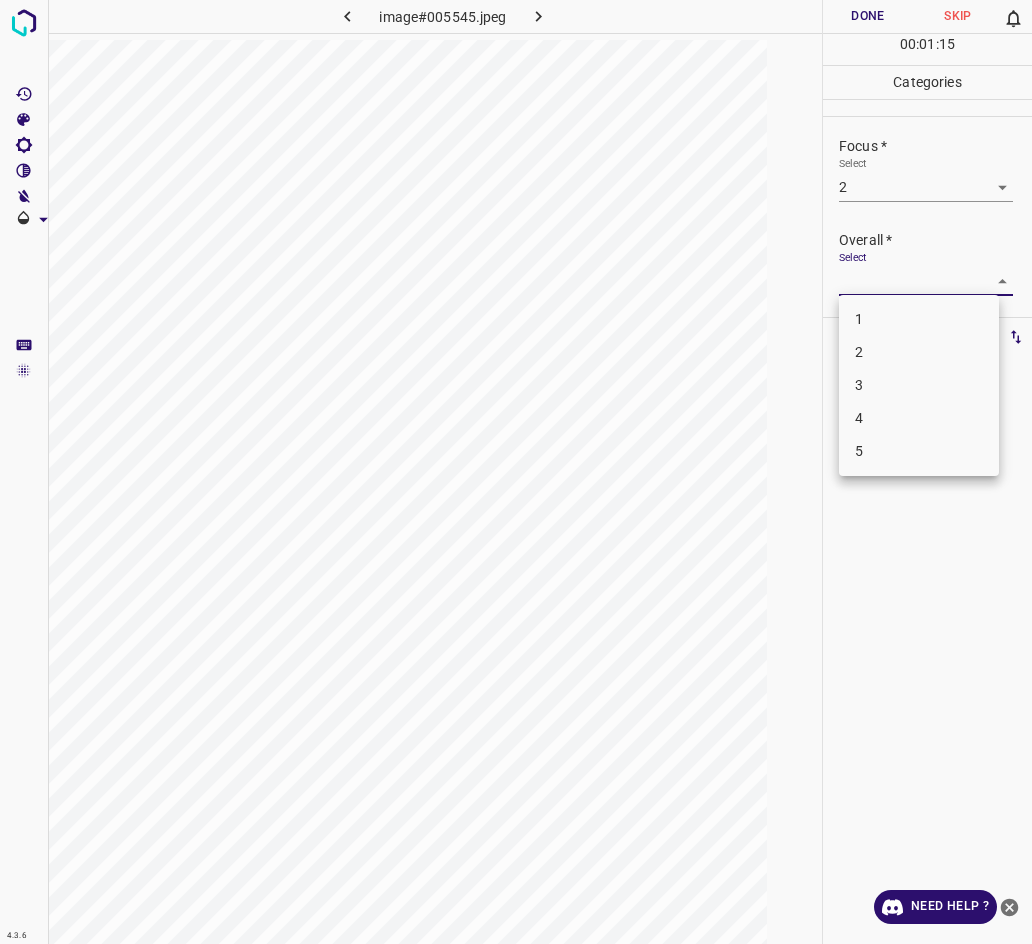click on "2" at bounding box center [919, 352] 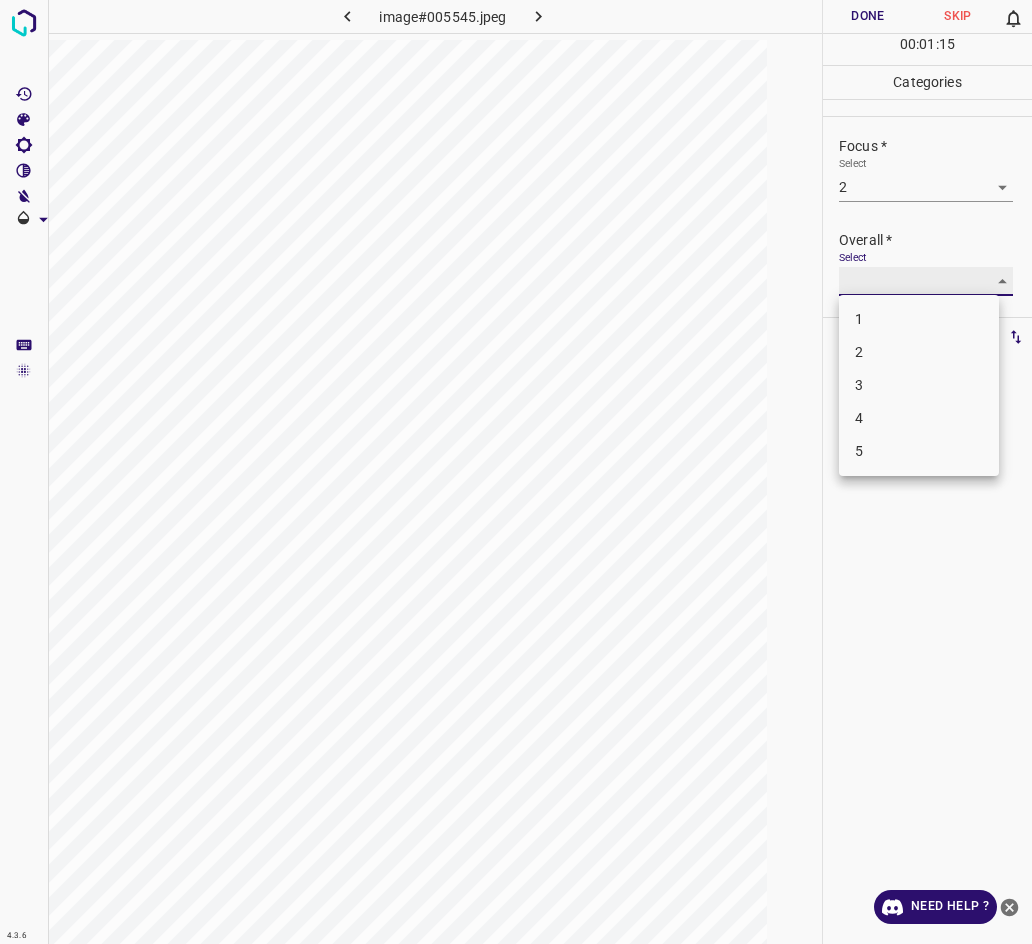type on "2" 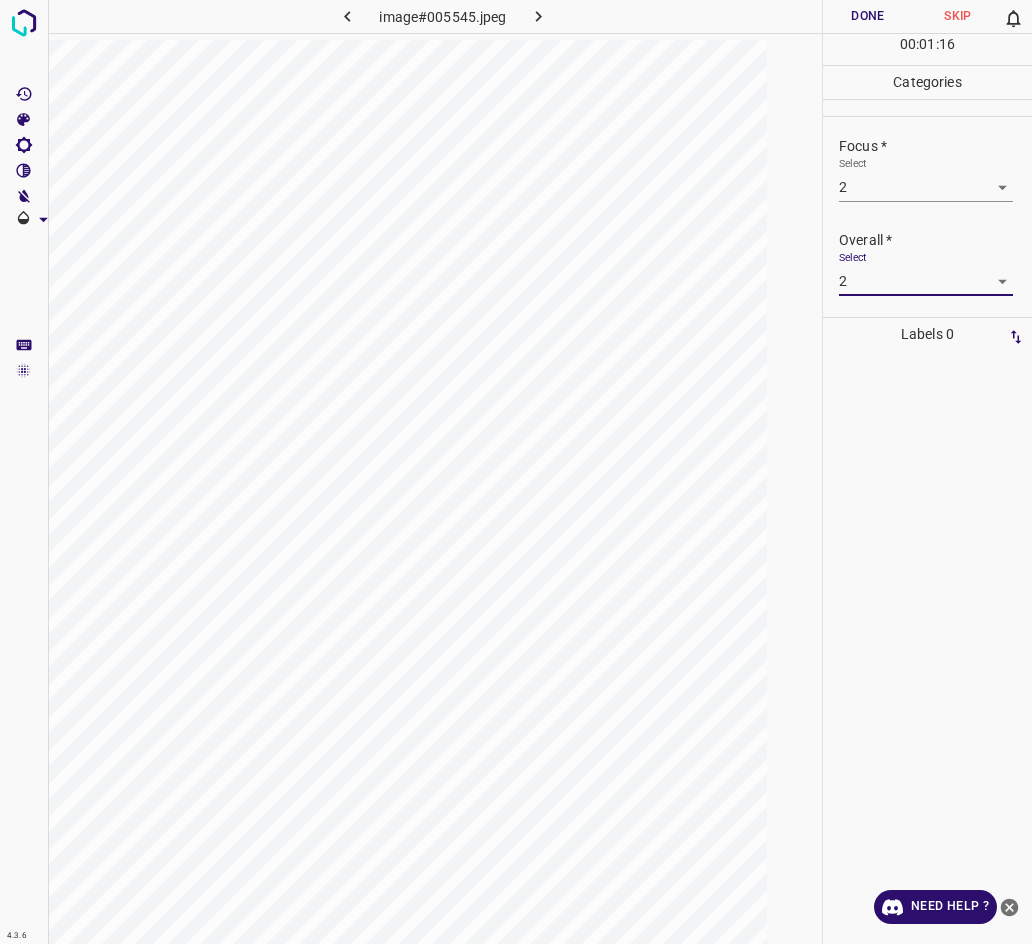 click on "Done" at bounding box center (868, 16) 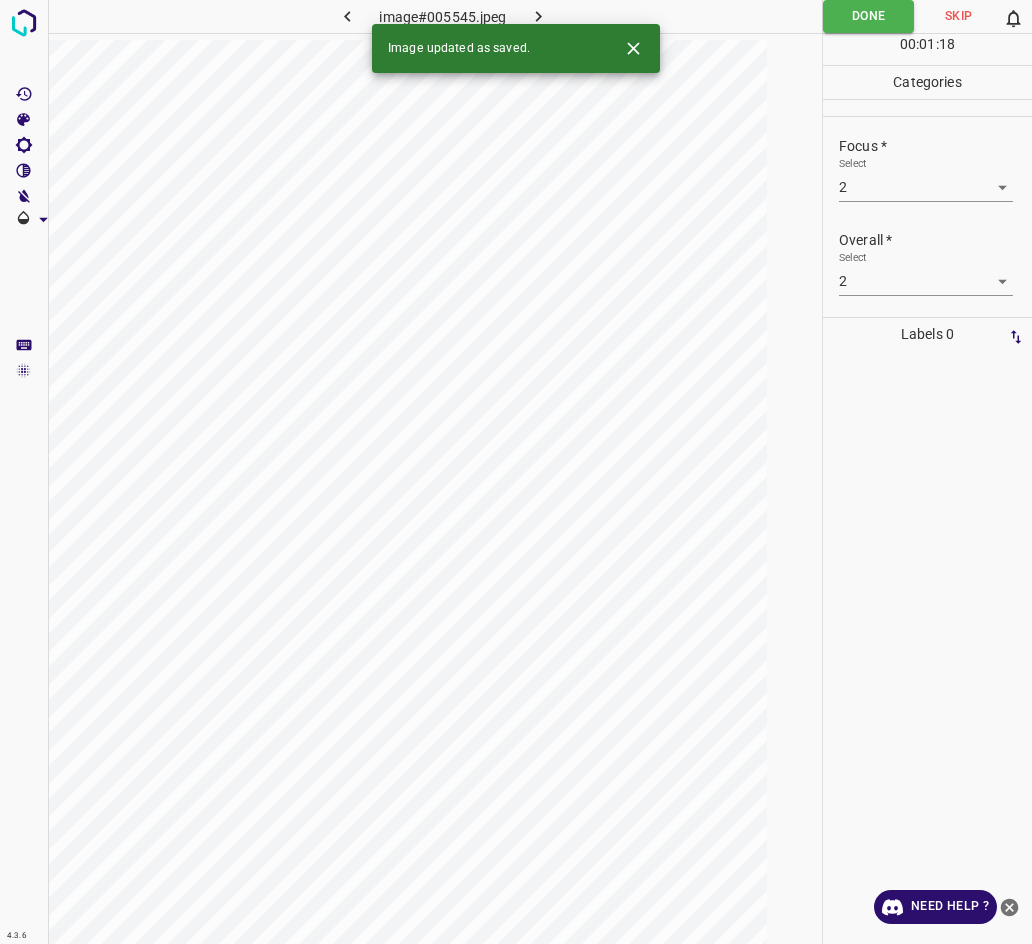 click 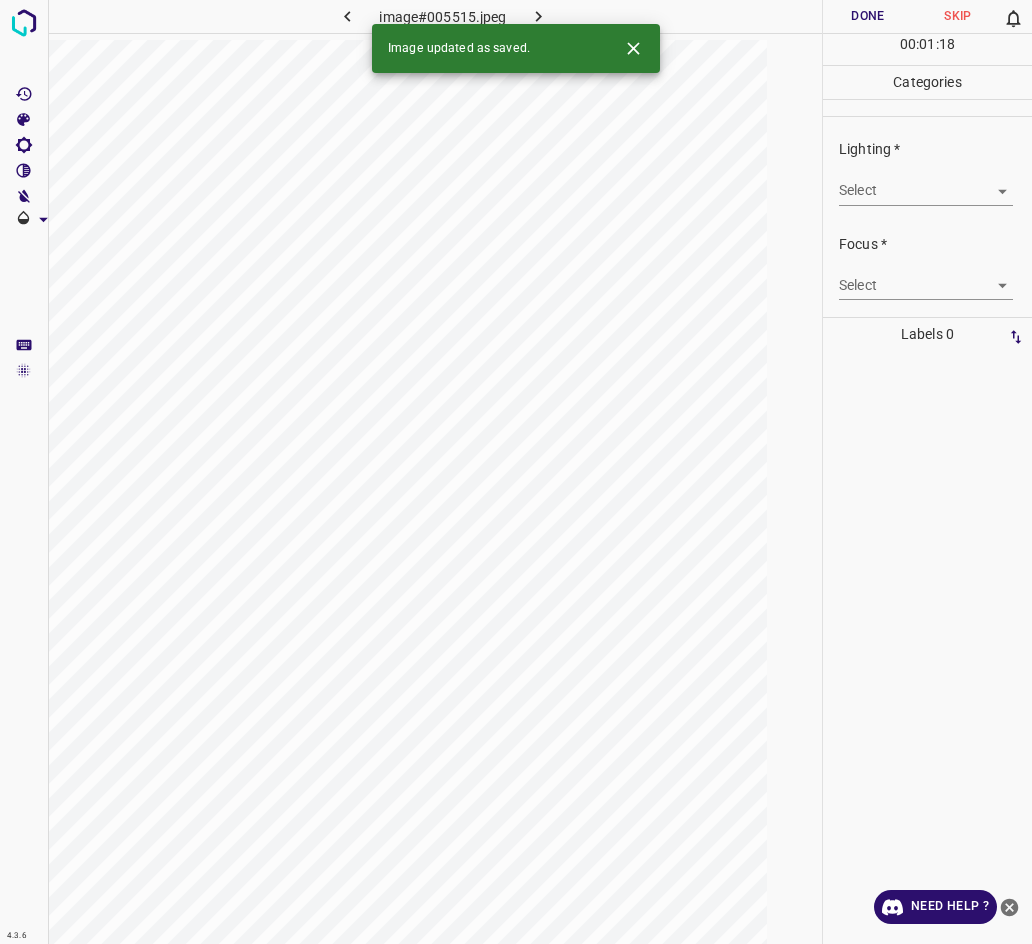 click on "4.3.6  image#005515.jpeg Done Skip 0 00   : 01   : 18   Categories Lighting *  Select ​ Focus *  Select ​ Overall *  Select ​ Labels   0 Categories 1 Lighting 2 Focus 3 Overall Tools Space Change between modes (Draw & Edit) I Auto labeling R Restore zoom M Zoom in N Zoom out Delete Delete selecte label Filters Z Restore filters X Saturation filter C Brightness filter V Contrast filter B Gray scale filter General O Download Image updated as saved. Need Help ? - Text - Hide - Delete" at bounding box center (516, 472) 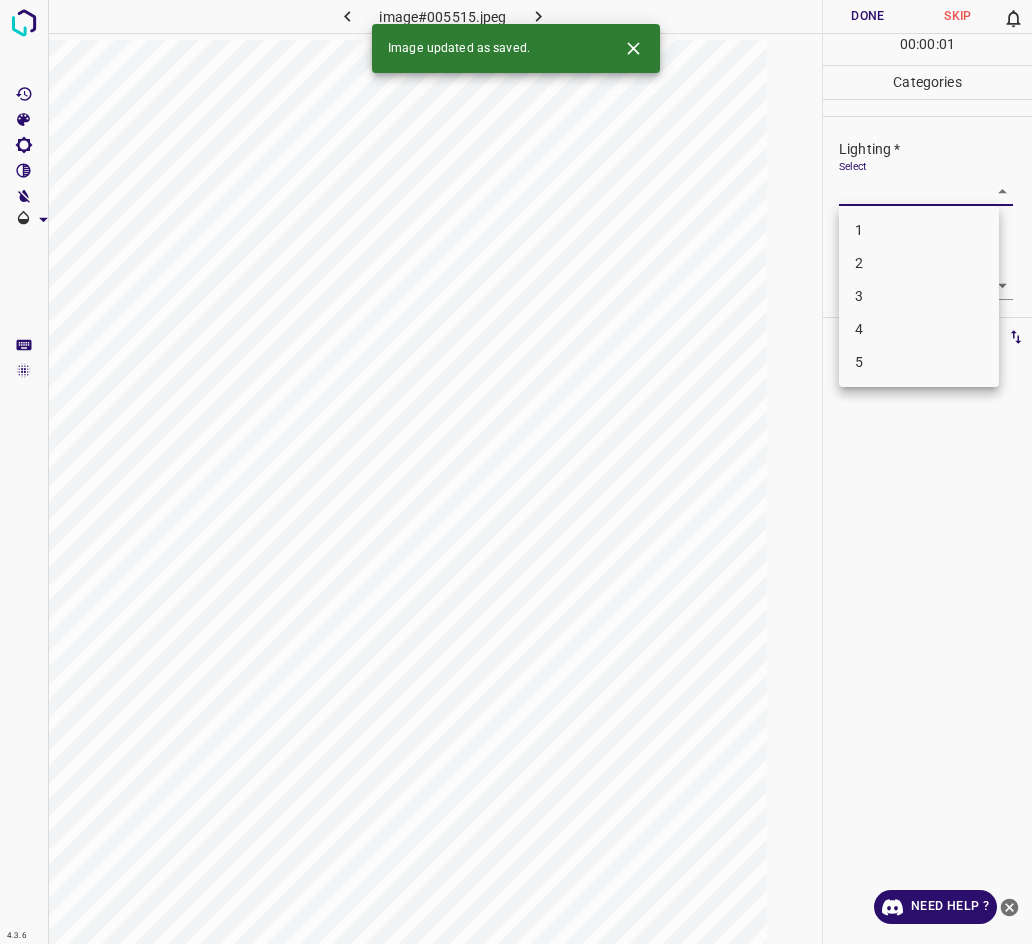 click on "3" at bounding box center (919, 296) 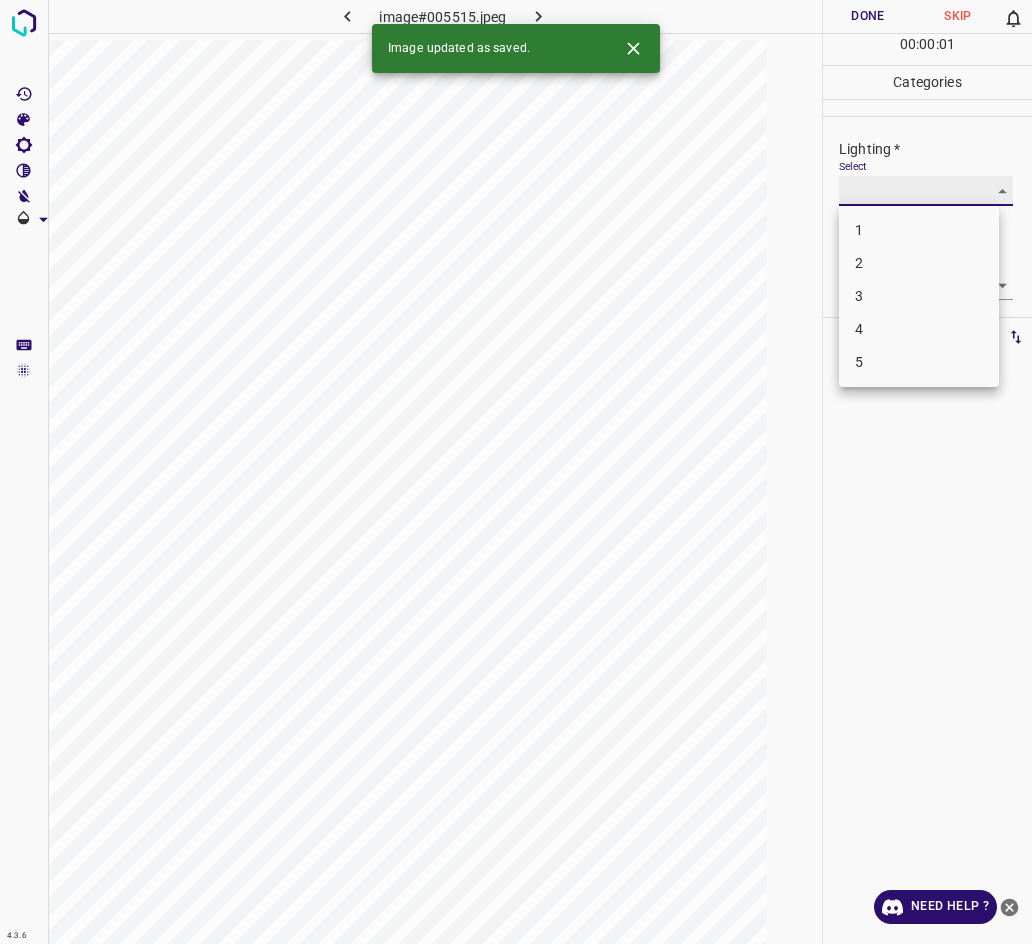 type on "3" 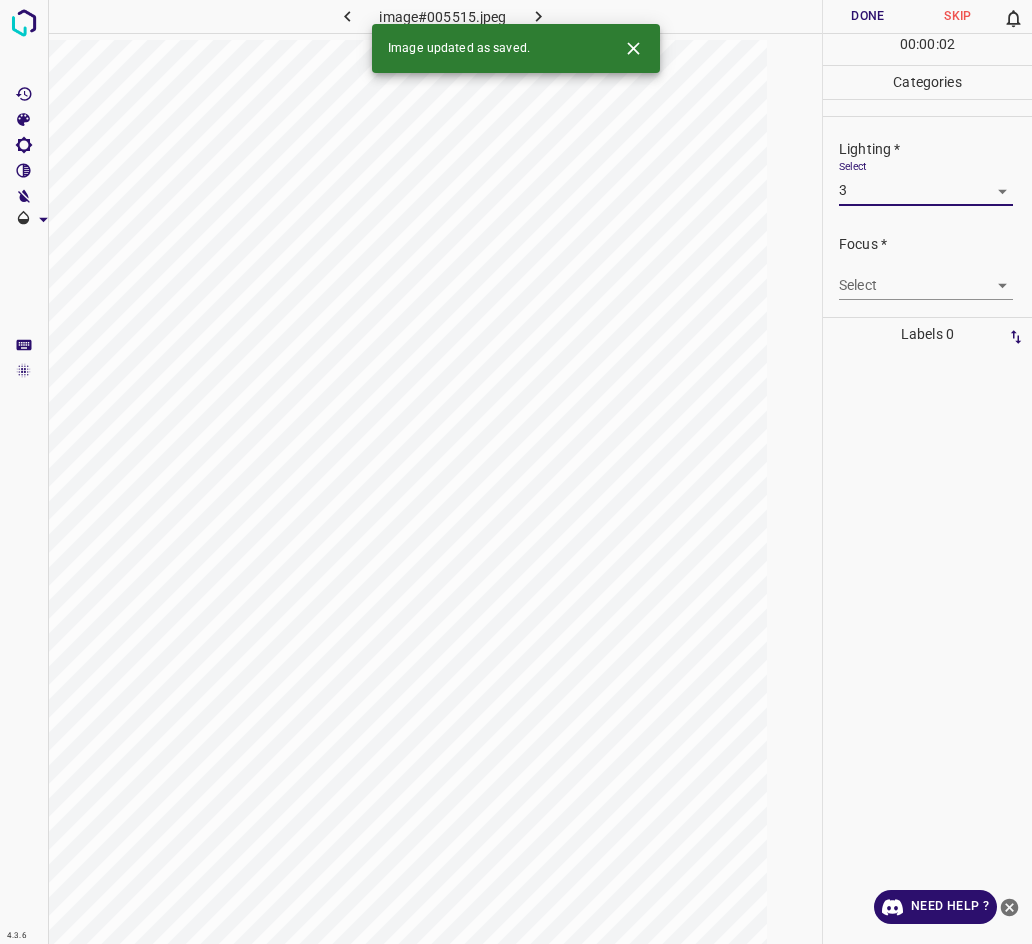 click on "Select ​" at bounding box center [926, 277] 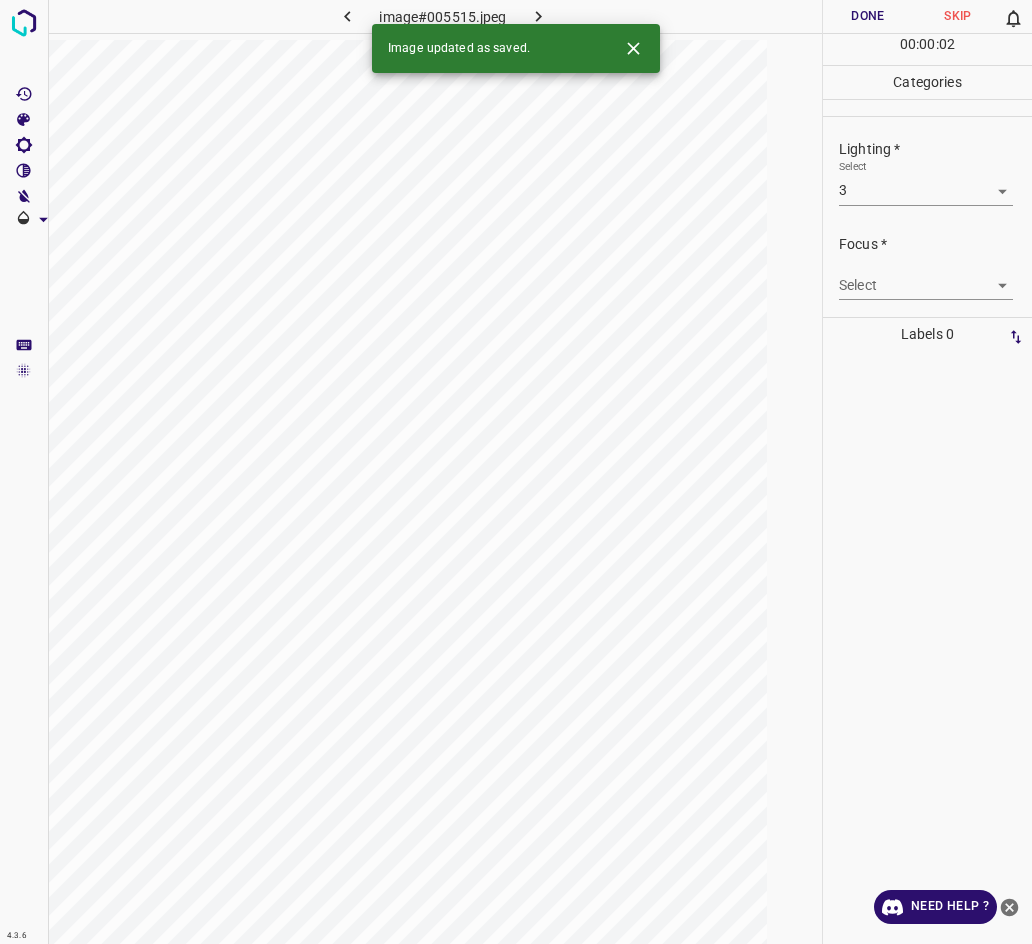 click on "4.3.6  image#005515.jpeg Done Skip 0 00   : 00   : 02   Categories Lighting *  Select 3 3 Focus *  Select ​ Overall *  Select ​ Labels   0 Categories 1 Lighting 2 Focus 3 Overall Tools Space Change between modes (Draw & Edit) I Auto labeling R Restore zoom M Zoom in N Zoom out Delete Delete selecte label Filters Z Restore filters X Saturation filter C Brightness filter V Contrast filter B Gray scale filter General O Download Image updated as saved. Need Help ? - Text - Hide - Delete" at bounding box center (516, 472) 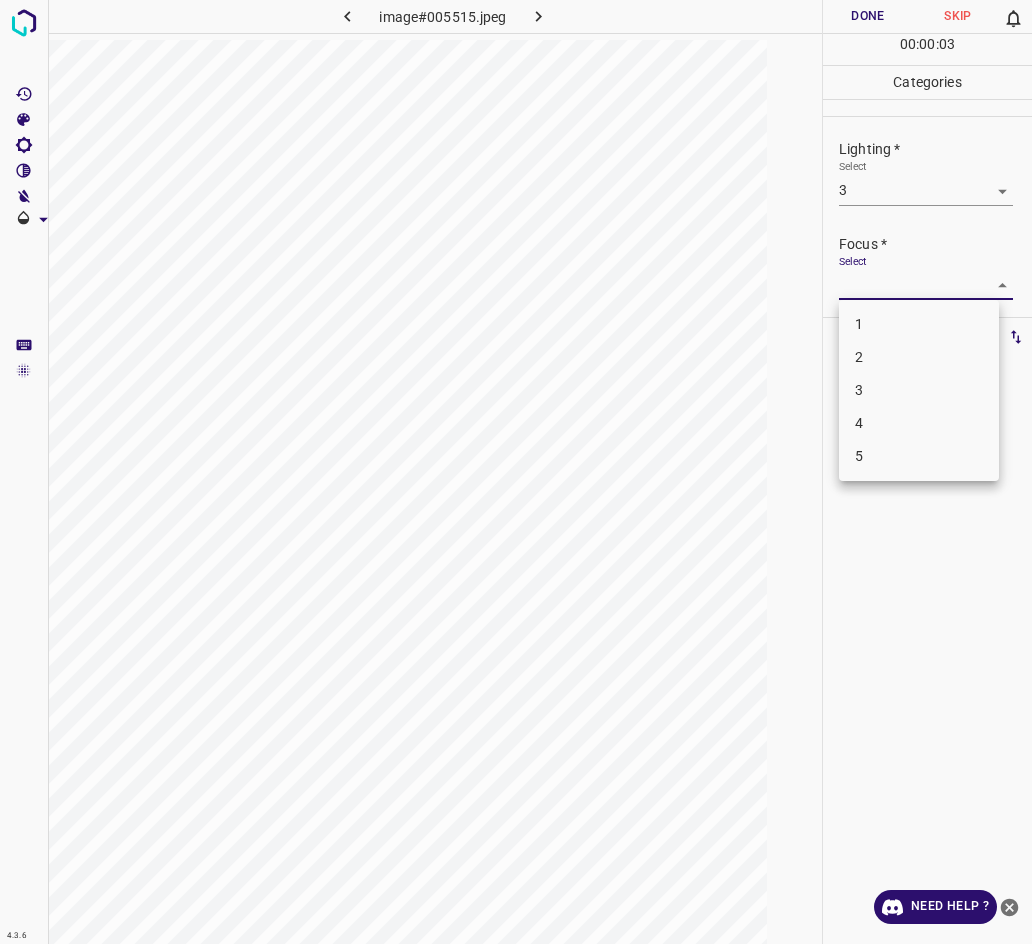 click on "3" at bounding box center [919, 390] 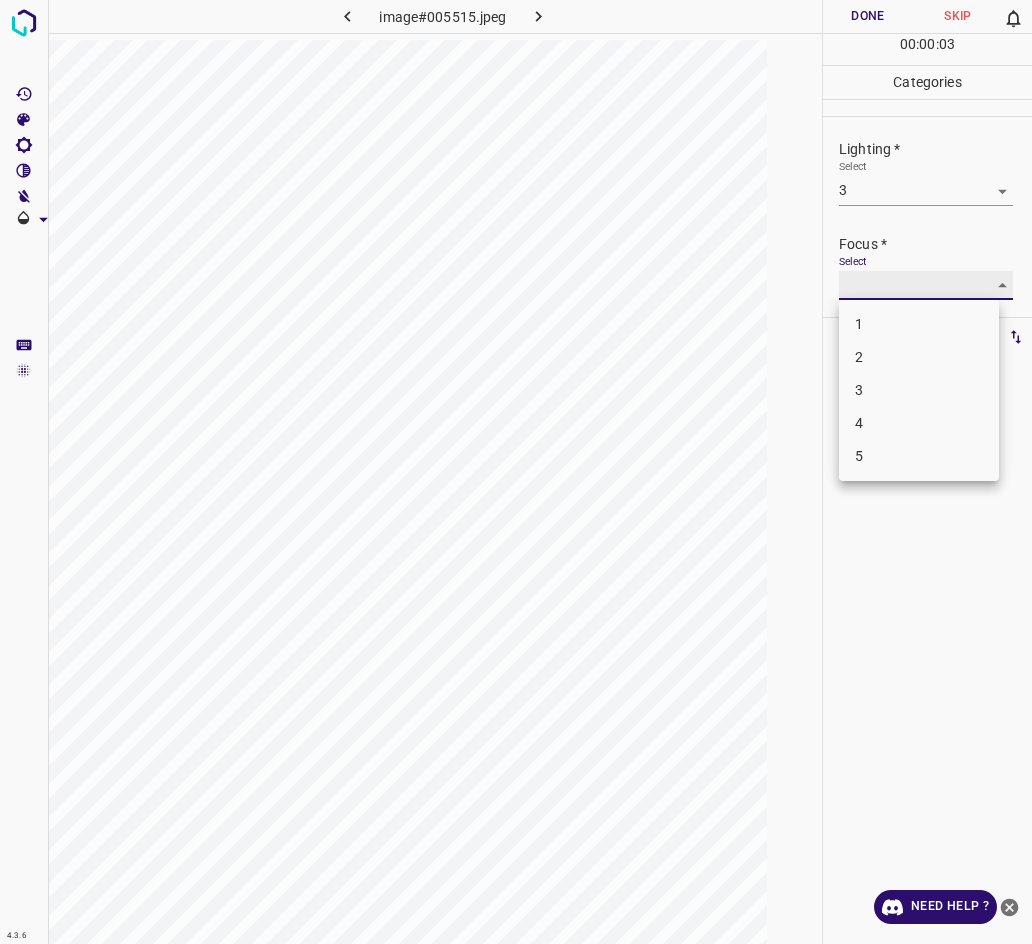 type on "3" 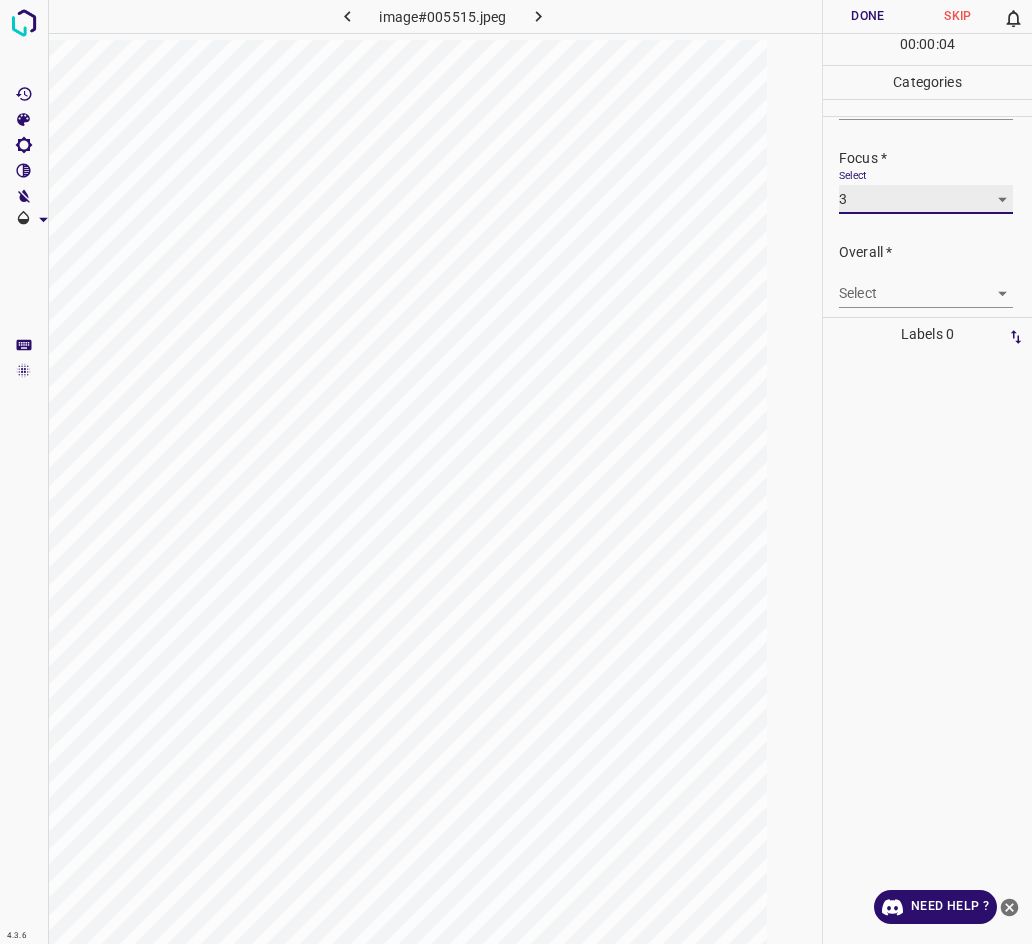 scroll, scrollTop: 98, scrollLeft: 0, axis: vertical 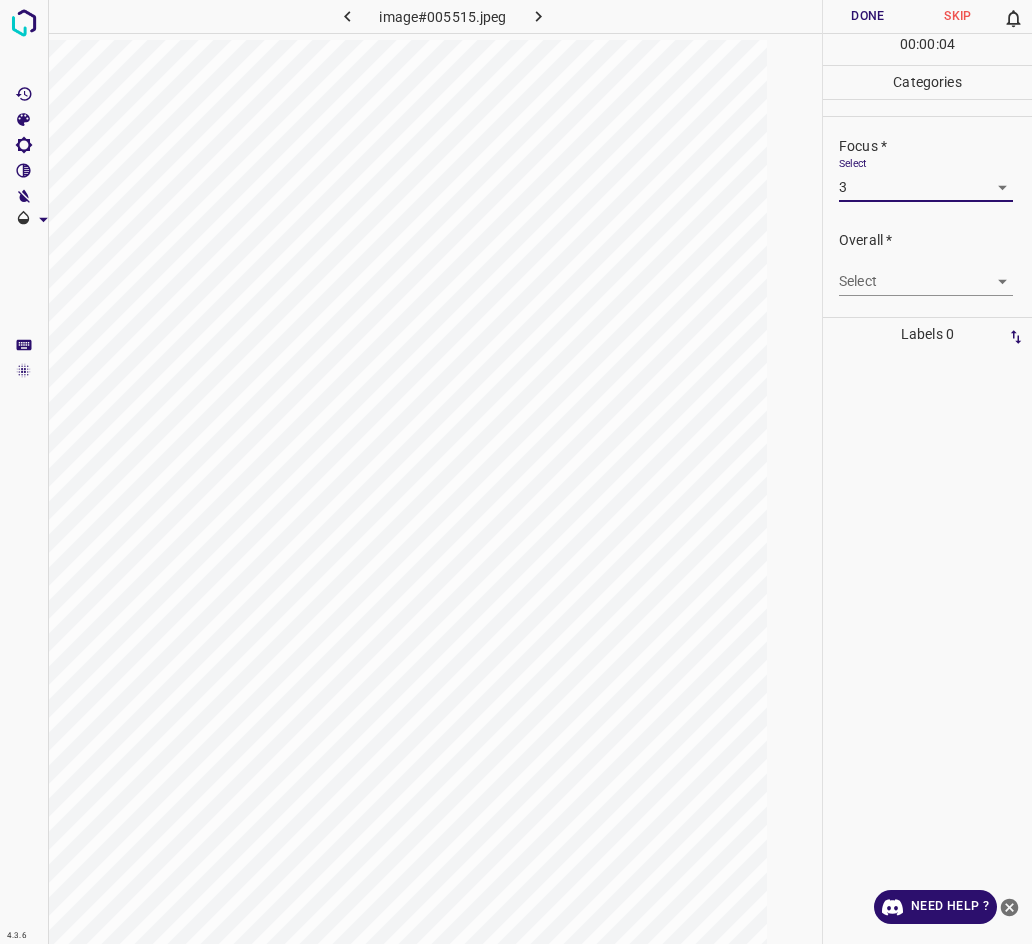 click on "4.3.6  image#005515.jpeg Done Skip 0 00   : 00   : 04   Categories Lighting *  Select 3 3 Focus *  Select 3 3 Overall *  Select ​ Labels   0 Categories 1 Lighting 2 Focus 3 Overall Tools Space Change between modes (Draw & Edit) I Auto labeling R Restore zoom M Zoom in N Zoom out Delete Delete selecte label Filters Z Restore filters X Saturation filter C Brightness filter V Contrast filter B Gray scale filter General O Download Need Help ? - Text - Hide - Delete" at bounding box center (516, 472) 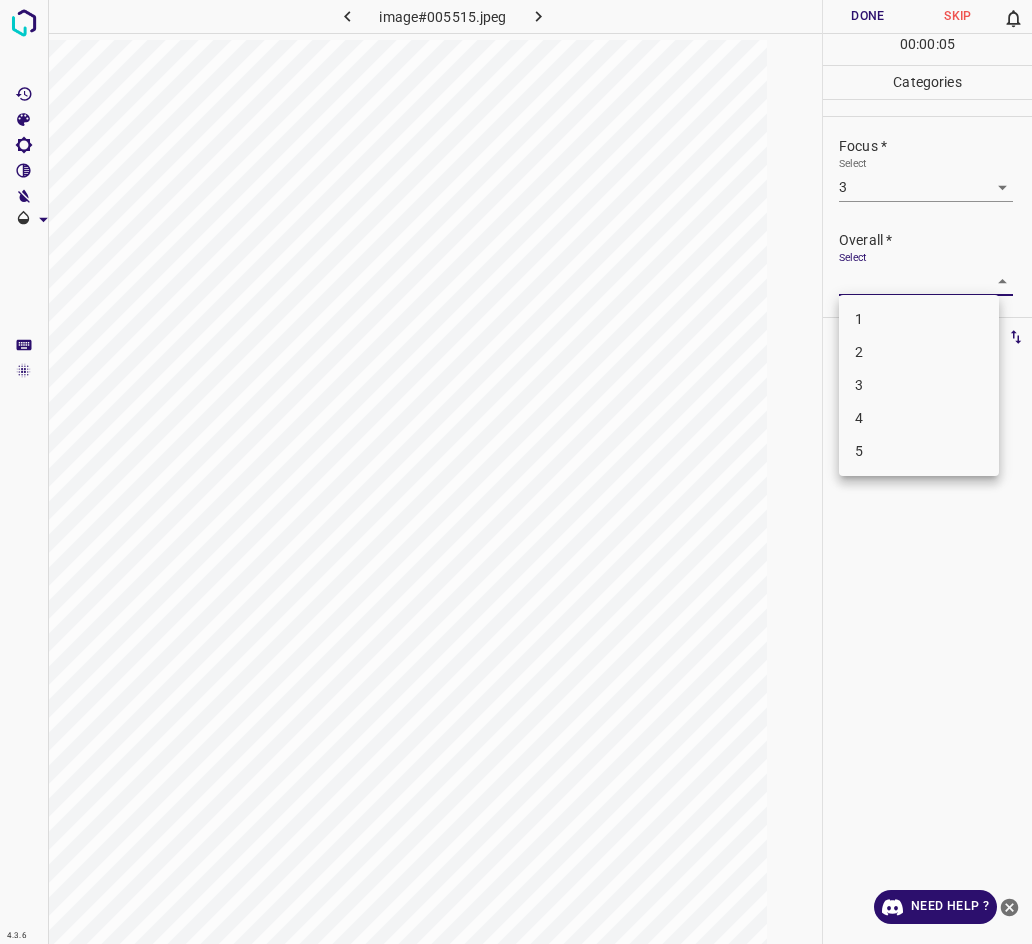 click on "3" at bounding box center [919, 385] 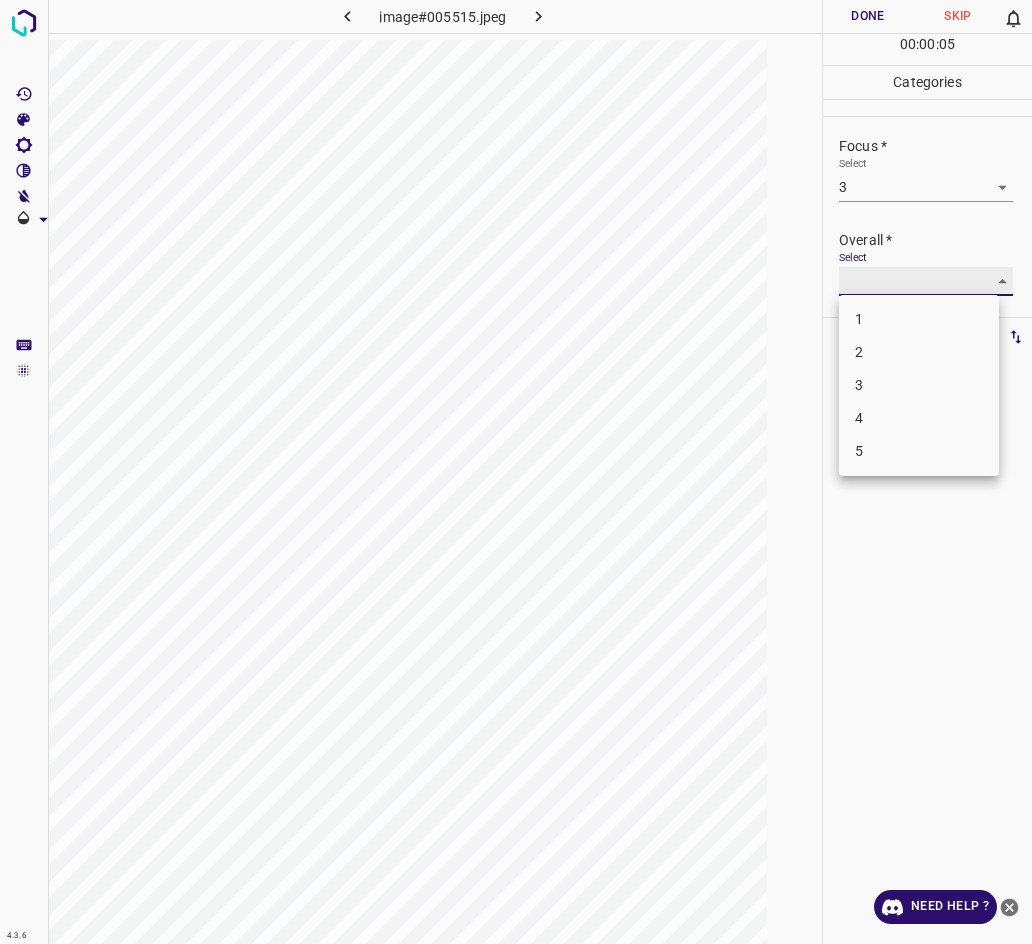 type on "3" 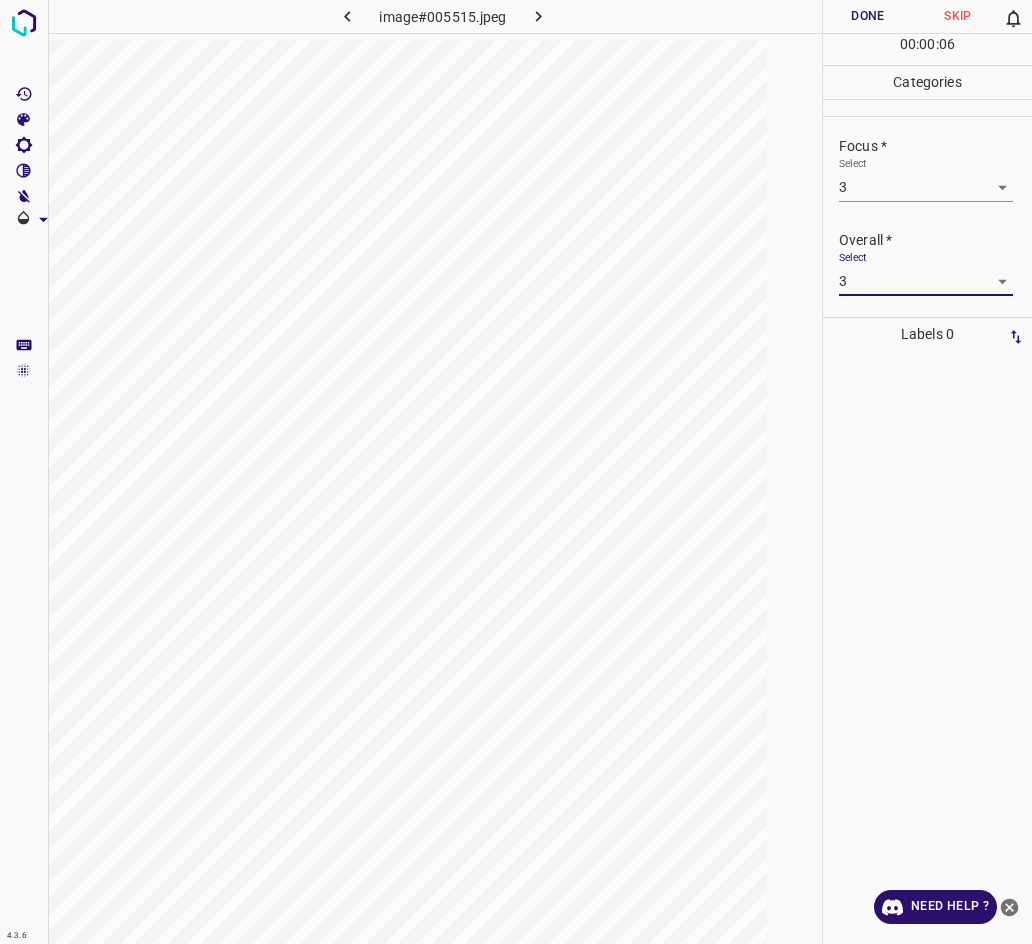 click on "Done" at bounding box center [868, 16] 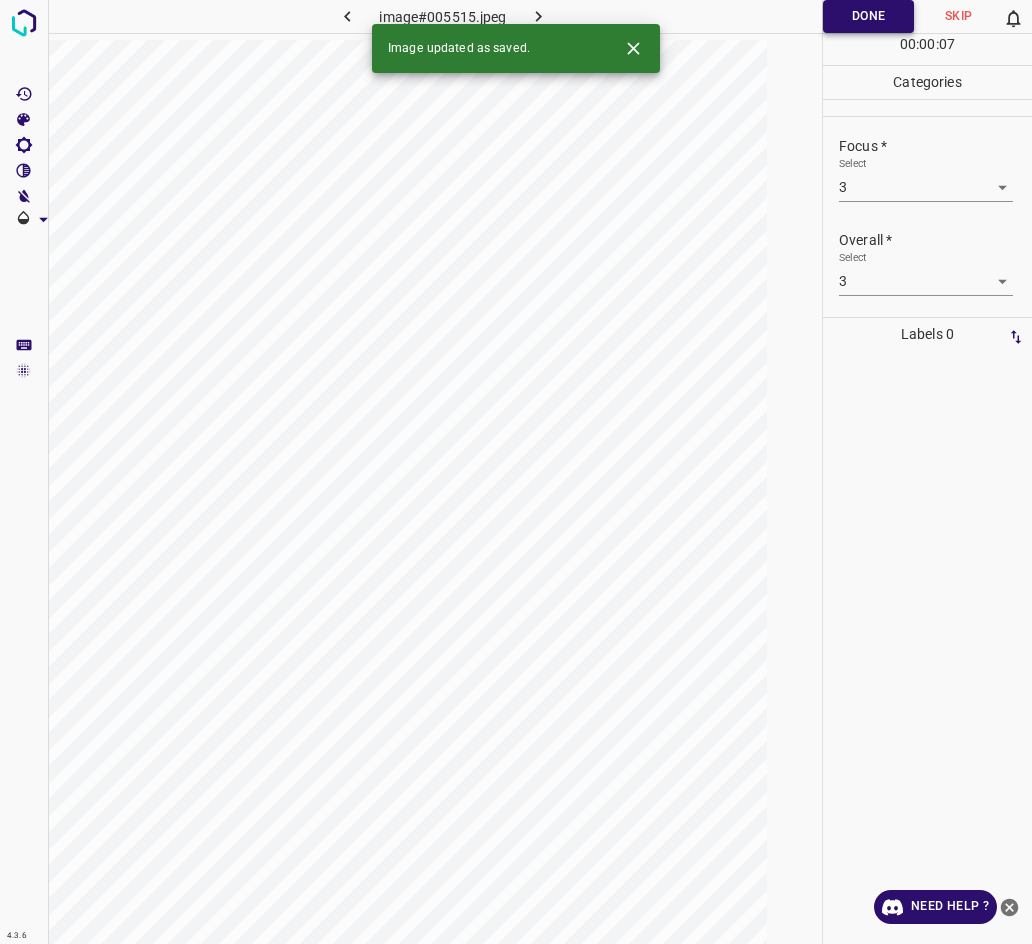click 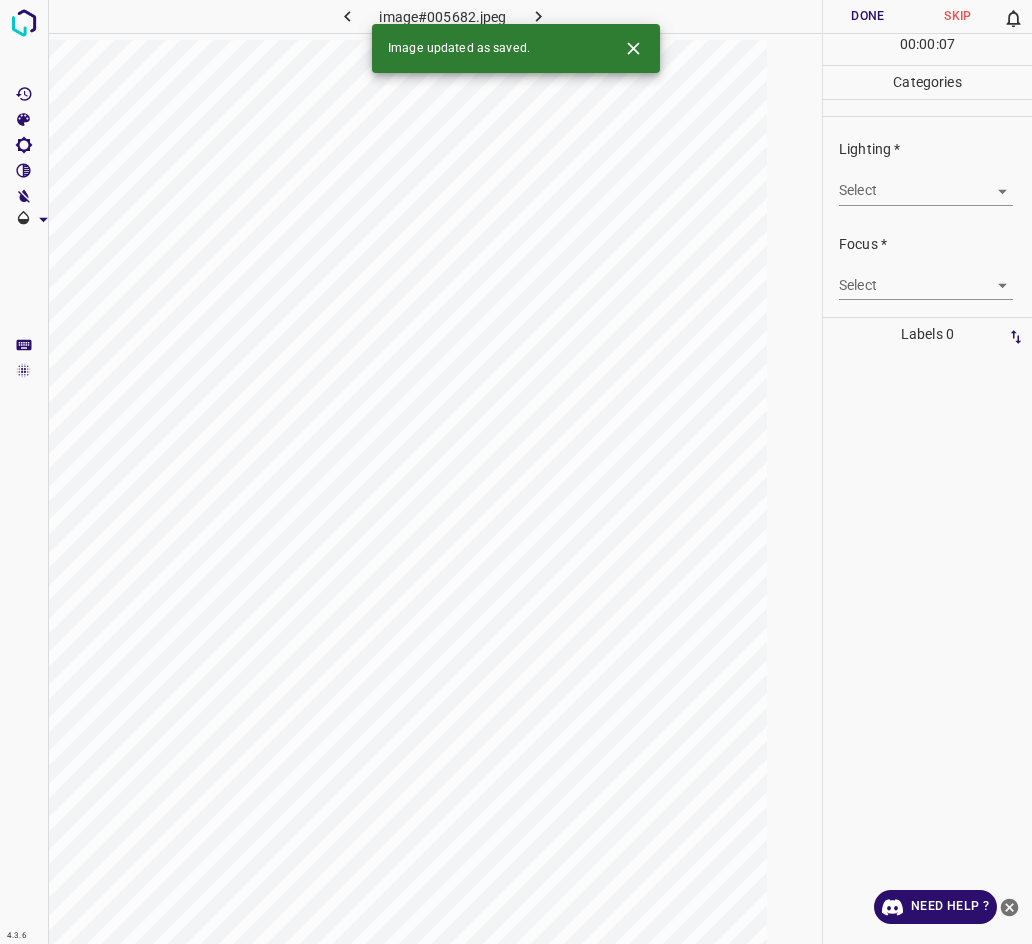 click on "4.3.6  image#005682.jpeg Done Skip 0 00   : 00   : 07   Categories Lighting *  Select ​ Focus *  Select ​ Overall *  Select ​ Labels   0 Categories 1 Lighting 2 Focus 3 Overall Tools Space Change between modes (Draw & Edit) I Auto labeling R Restore zoom M Zoom in N Zoom out Delete Delete selecte label Filters Z Restore filters X Saturation filter C Brightness filter V Contrast filter B Gray scale filter General O Download Image updated as saved. Need Help ? - Text - Hide - Delete" at bounding box center [516, 472] 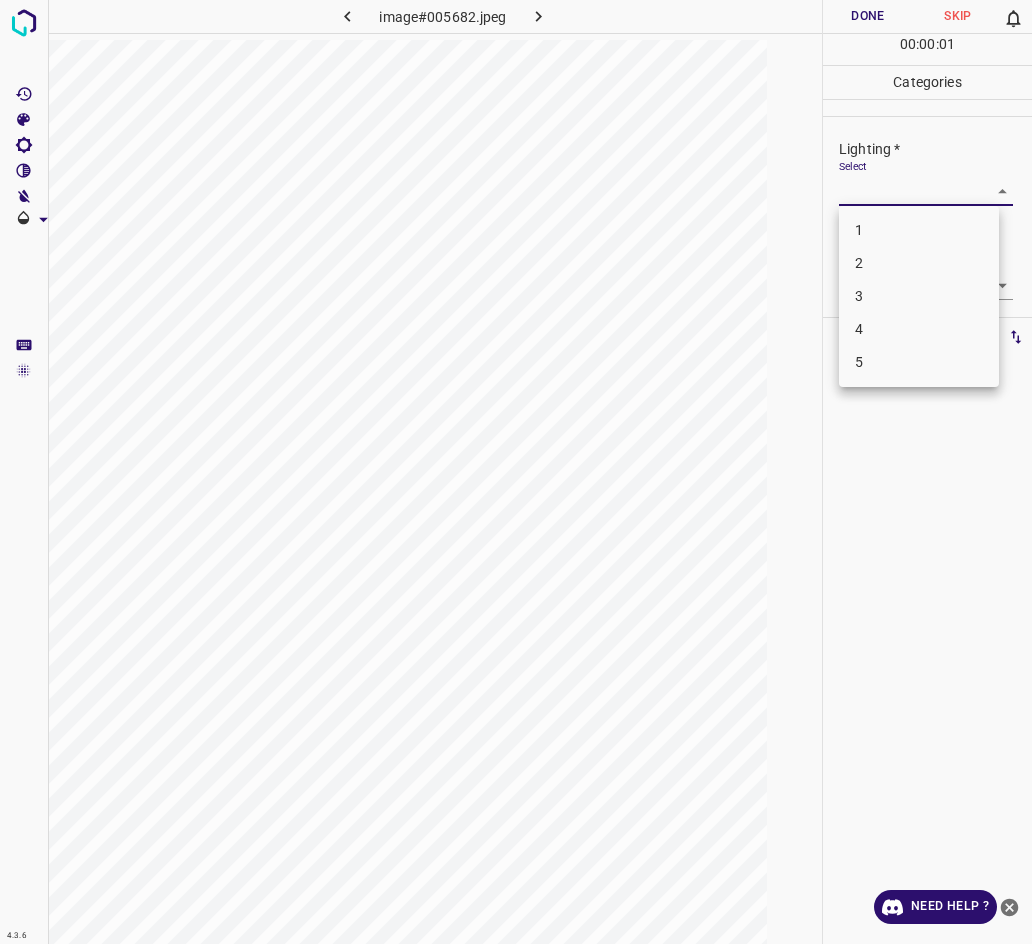 click on "2" at bounding box center [919, 263] 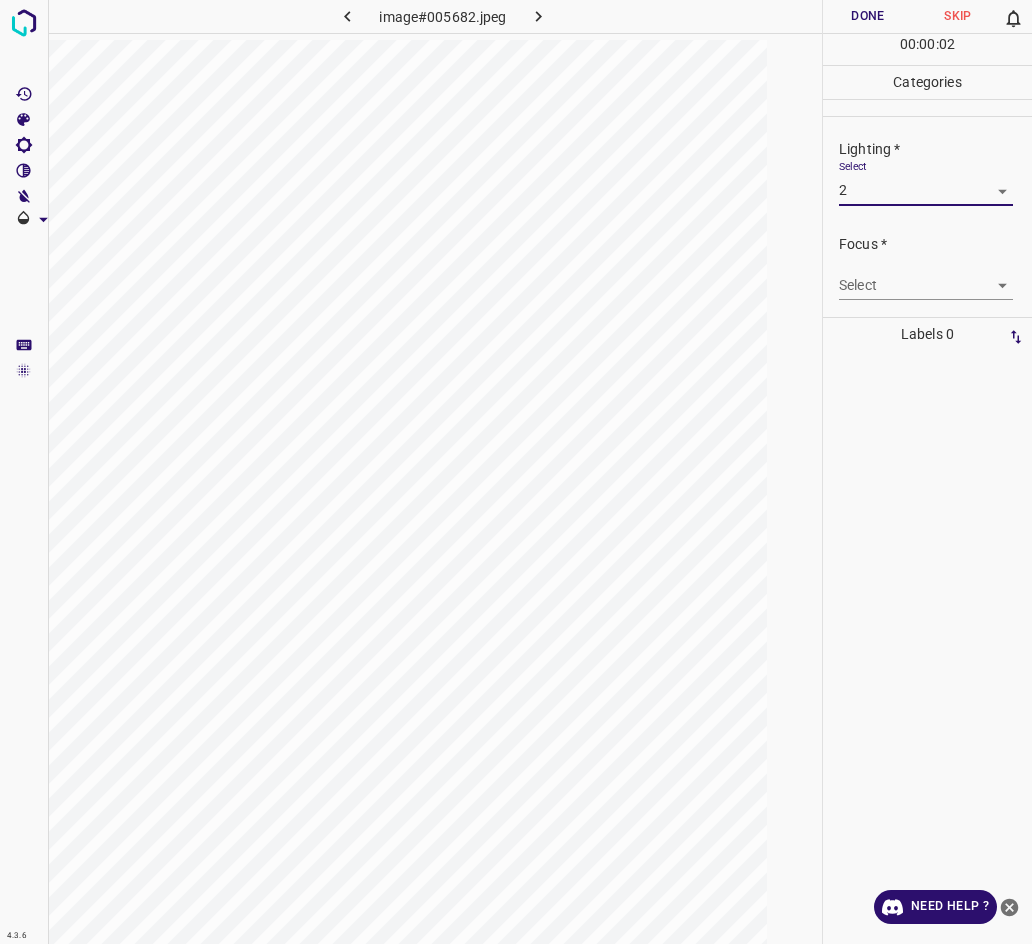 click on "4.3.6  image#005682.jpeg Done Skip 0 00   : 00   : 02   Categories Lighting *  Select 2 2 Focus *  Select ​ Overall *  Select ​ Labels   0 Categories 1 Lighting 2 Focus 3 Overall Tools Space Change between modes (Draw & Edit) I Auto labeling R Restore zoom M Zoom in N Zoom out Delete Delete selecte label Filters Z Restore filters X Saturation filter C Brightness filter V Contrast filter B Gray scale filter General O Download Need Help ? - Text - Hide - Delete" at bounding box center [516, 472] 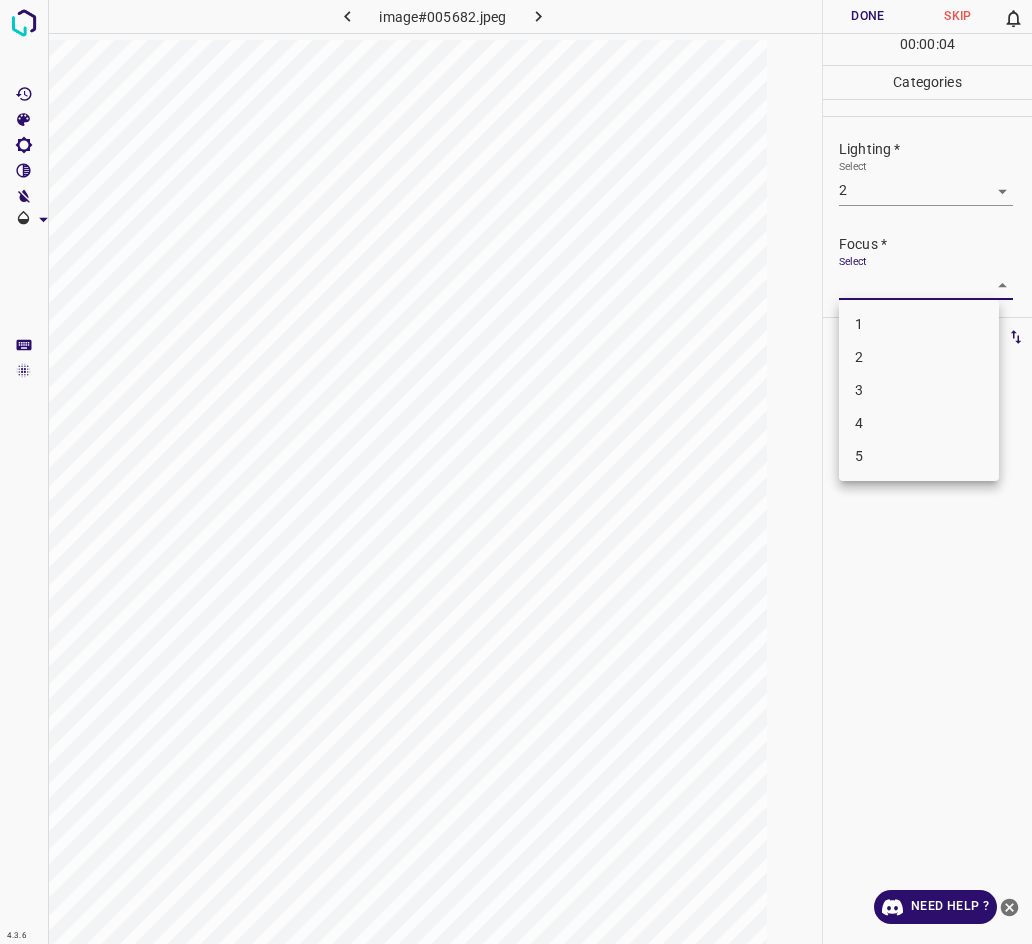click at bounding box center (516, 472) 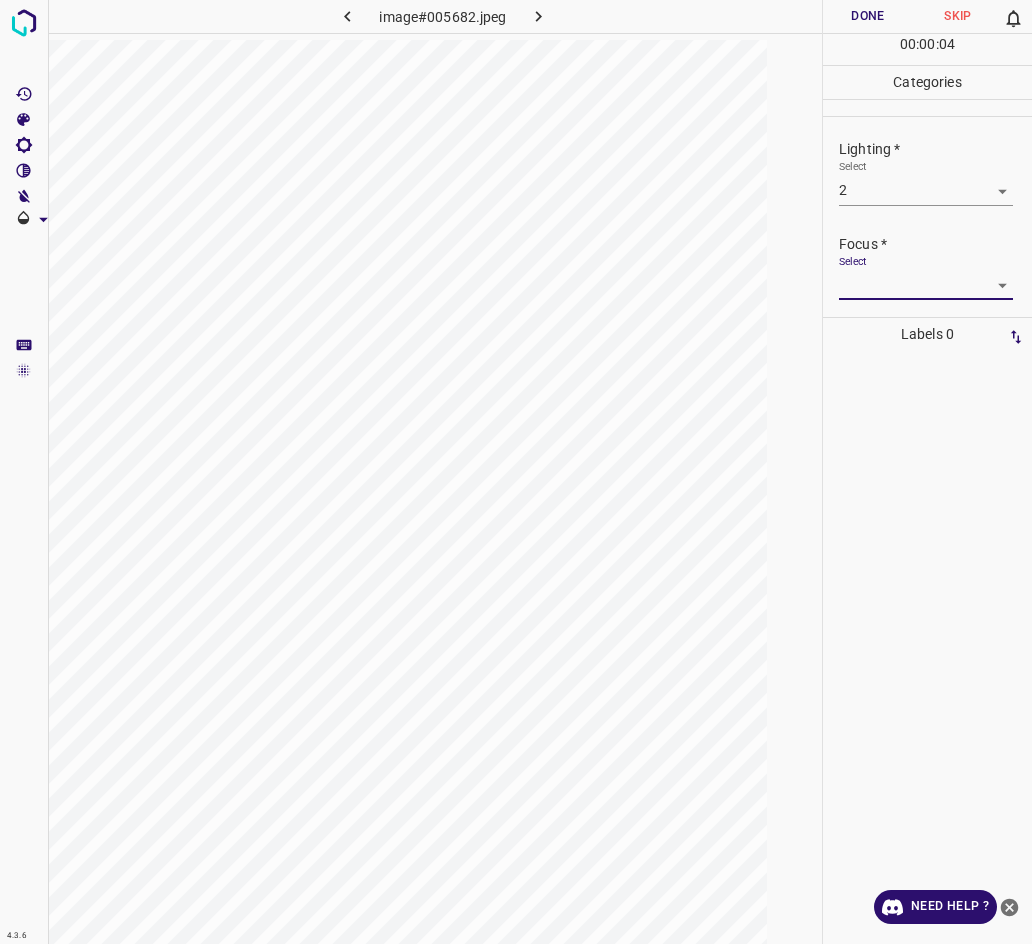 click on "4.3.6  image#005682.jpeg Done Skip 0 00   : 00   : 04   Categories Lighting *  Select 2 2 Focus *  Select ​ Overall *  Select ​ Labels   0 Categories 1 Lighting 2 Focus 3 Overall Tools Space Change between modes (Draw & Edit) I Auto labeling R Restore zoom M Zoom in N Zoom out Delete Delete selecte label Filters Z Restore filters X Saturation filter C Brightness filter V Contrast filter B Gray scale filter General O Download Need Help ? - Text - Hide - Delete 1 2 3 4 5" at bounding box center (516, 472) 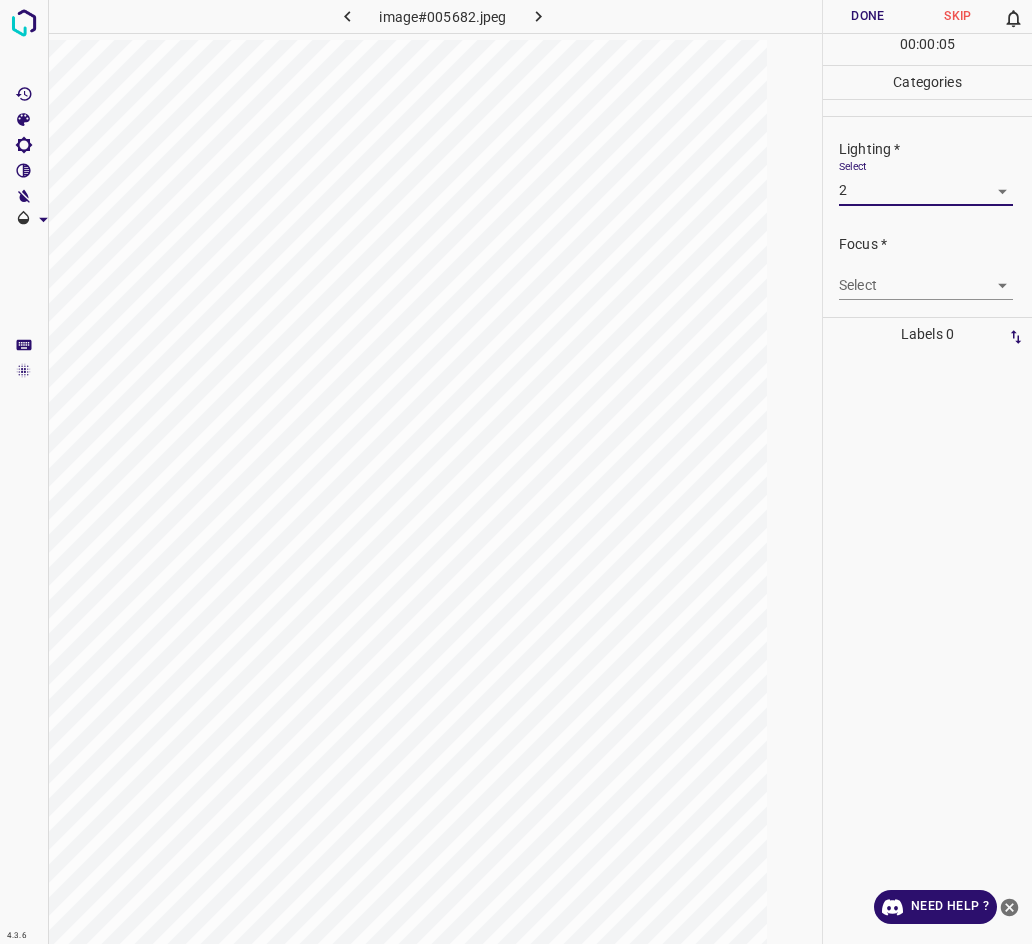 click on "4.3.6  image#005682.jpeg Done Skip 0 00   : 00   : 05   Categories Lighting *  Select 2 2 Focus *  Select ​ Overall *  Select ​ Labels   0 Categories 1 Lighting 2 Focus 3 Overall Tools Space Change between modes (Draw & Edit) I Auto labeling R Restore zoom M Zoom in N Zoom out Delete Delete selecte label Filters Z Restore filters X Saturation filter C Brightness filter V Contrast filter B Gray scale filter General O Download Need Help ? - Text - Hide - Delete" at bounding box center (516, 472) 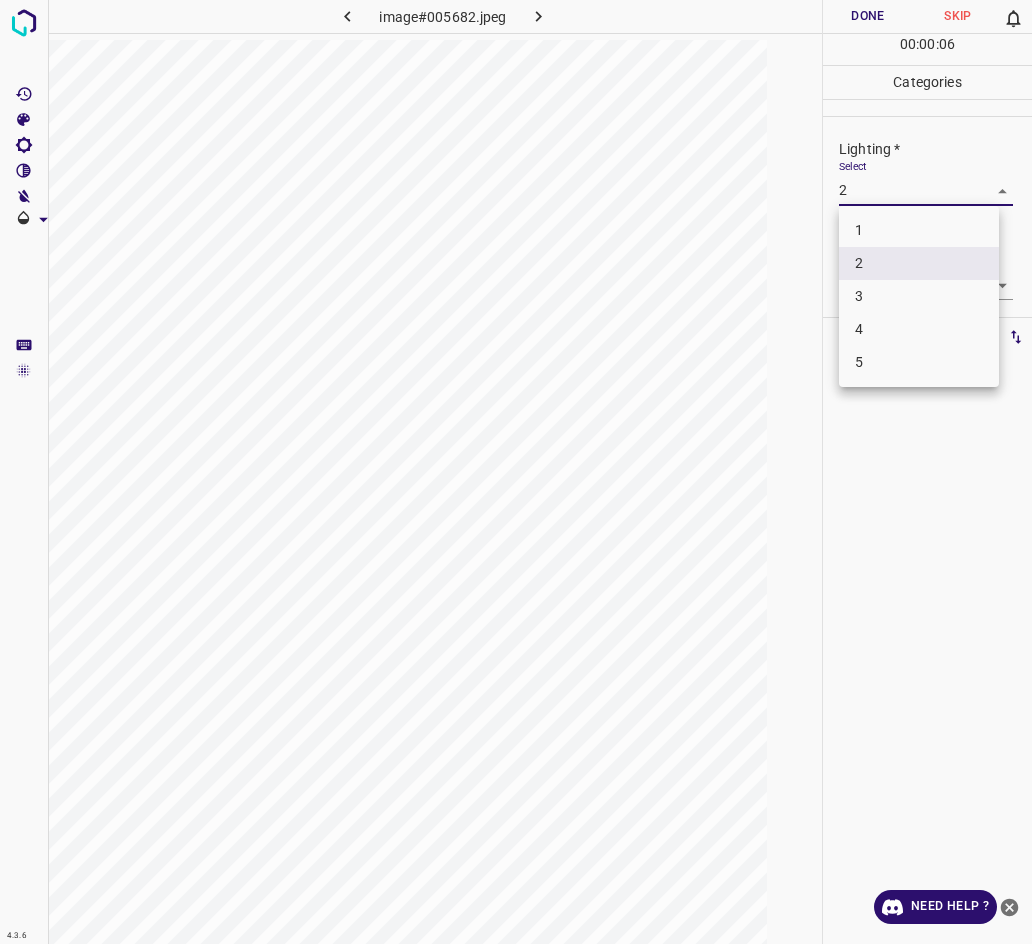 click on "3" at bounding box center (919, 296) 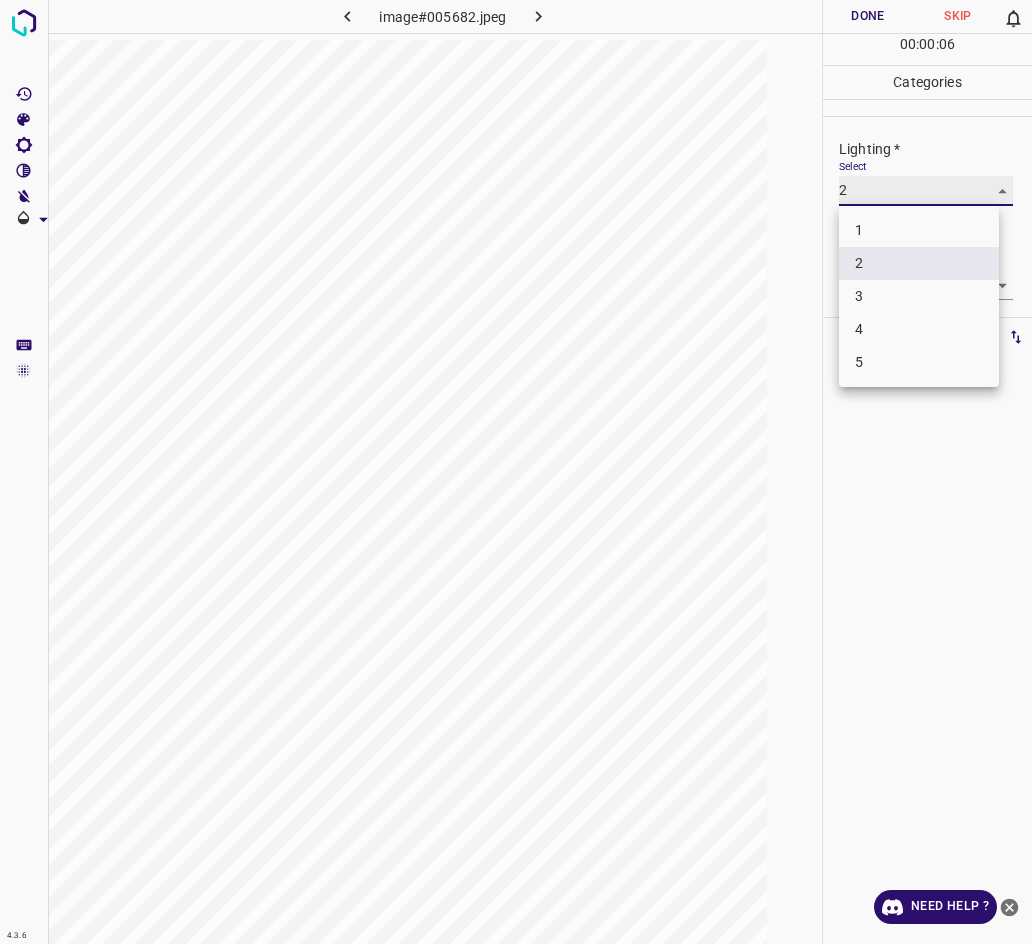 type on "3" 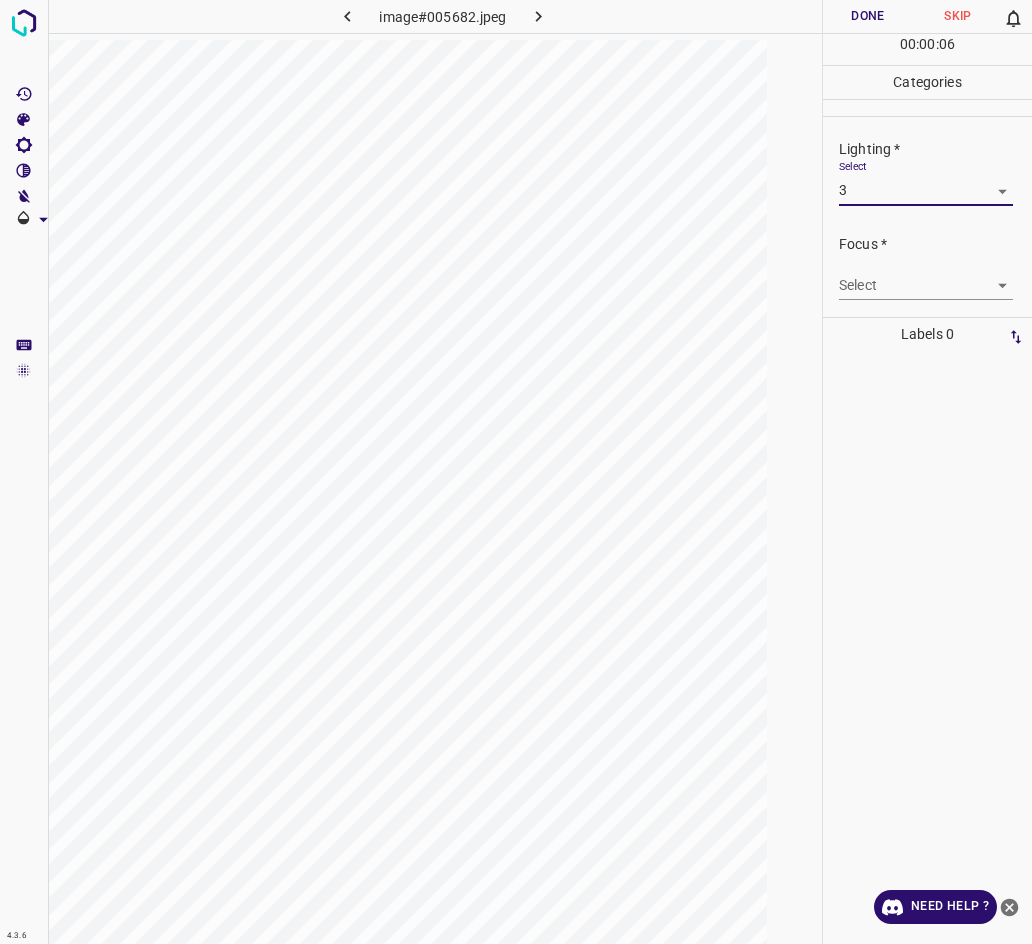 click on "4.3.6  image#005682.jpeg Done Skip 0 00   : 00   : 06   Categories Lighting *  Select 3 3 Focus *  Select ​ Overall *  Select ​ Labels   0 Categories 1 Lighting 2 Focus 3 Overall Tools Space Change between modes (Draw & Edit) I Auto labeling R Restore zoom M Zoom in N Zoom out Delete Delete selecte label Filters Z Restore filters X Saturation filter C Brightness filter V Contrast filter B Gray scale filter General O Download Need Help ? - Text - Hide - Delete 1 2 3 4 5" at bounding box center [516, 472] 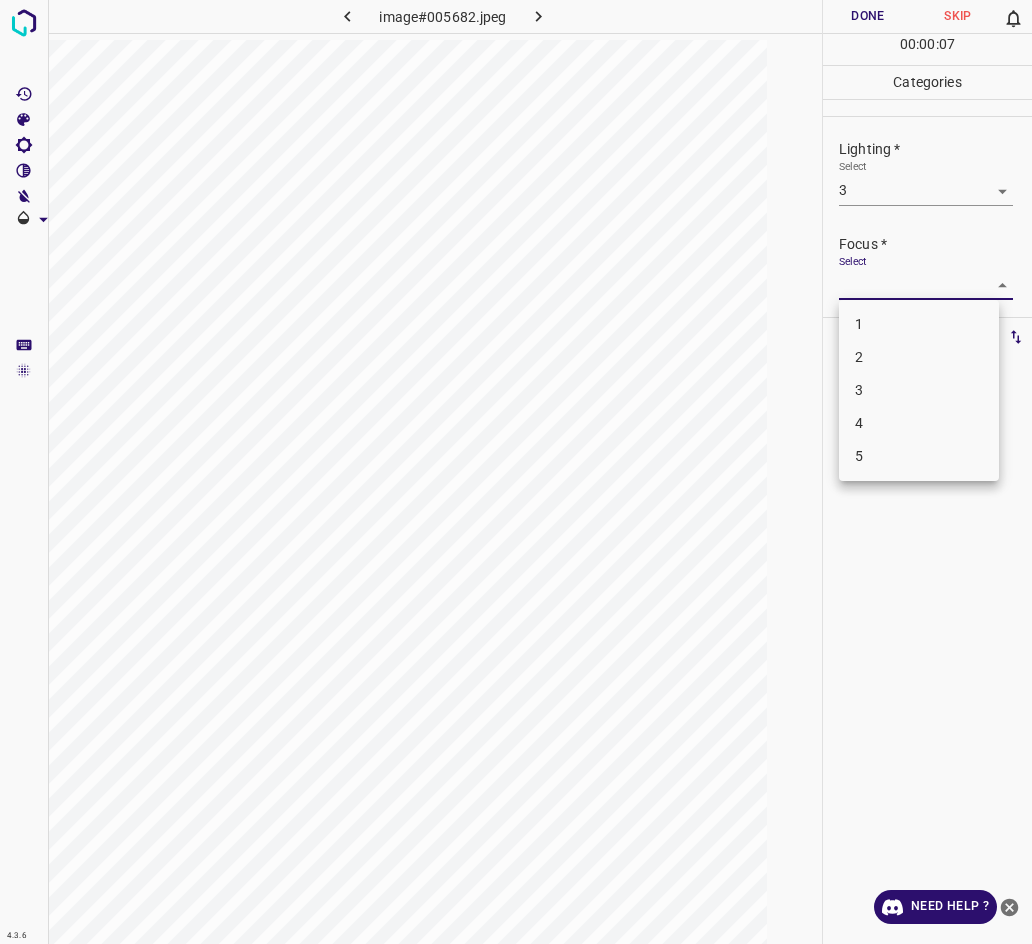 click on "3" at bounding box center [919, 390] 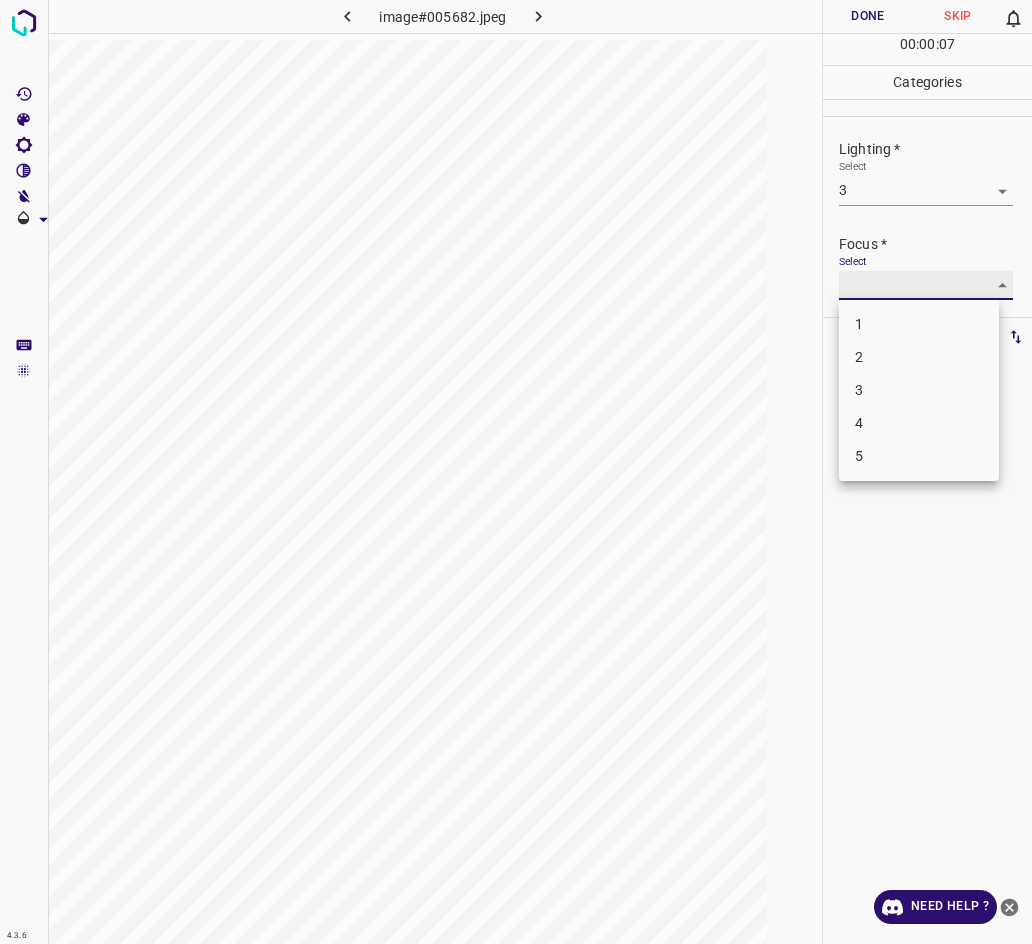 type on "3" 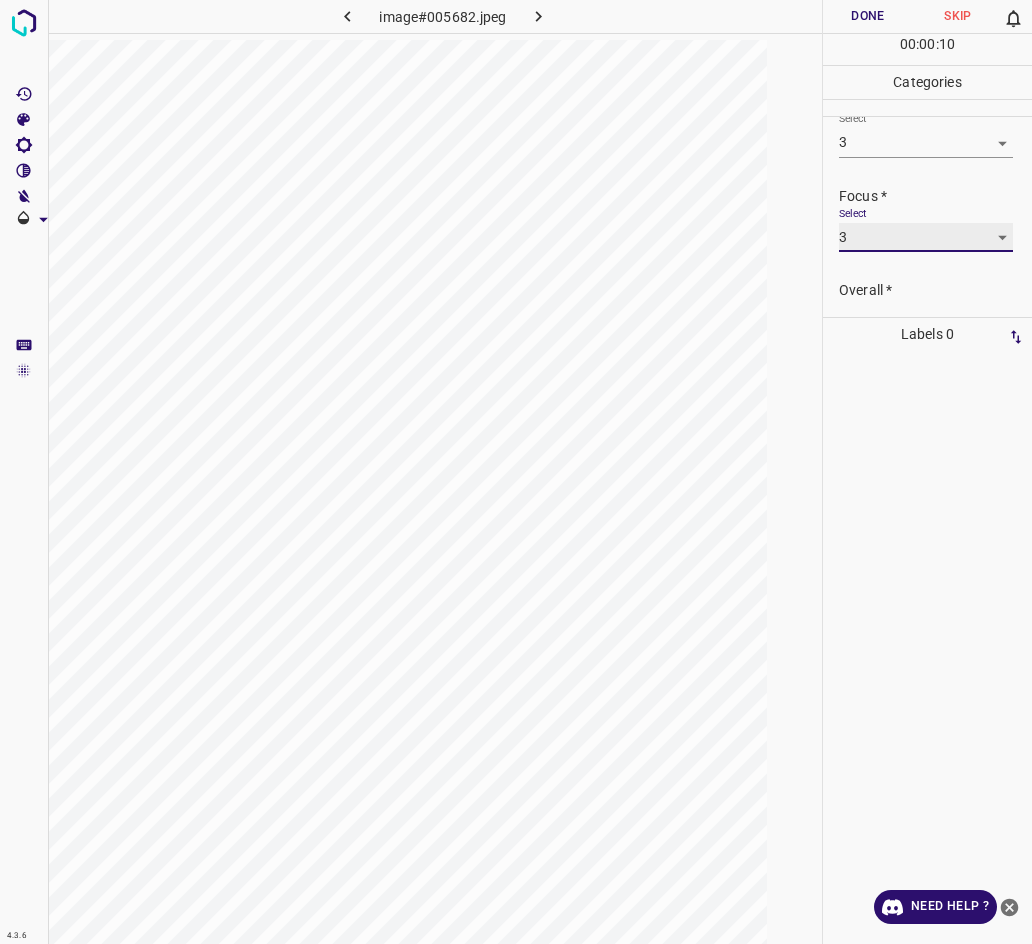 scroll, scrollTop: 98, scrollLeft: 0, axis: vertical 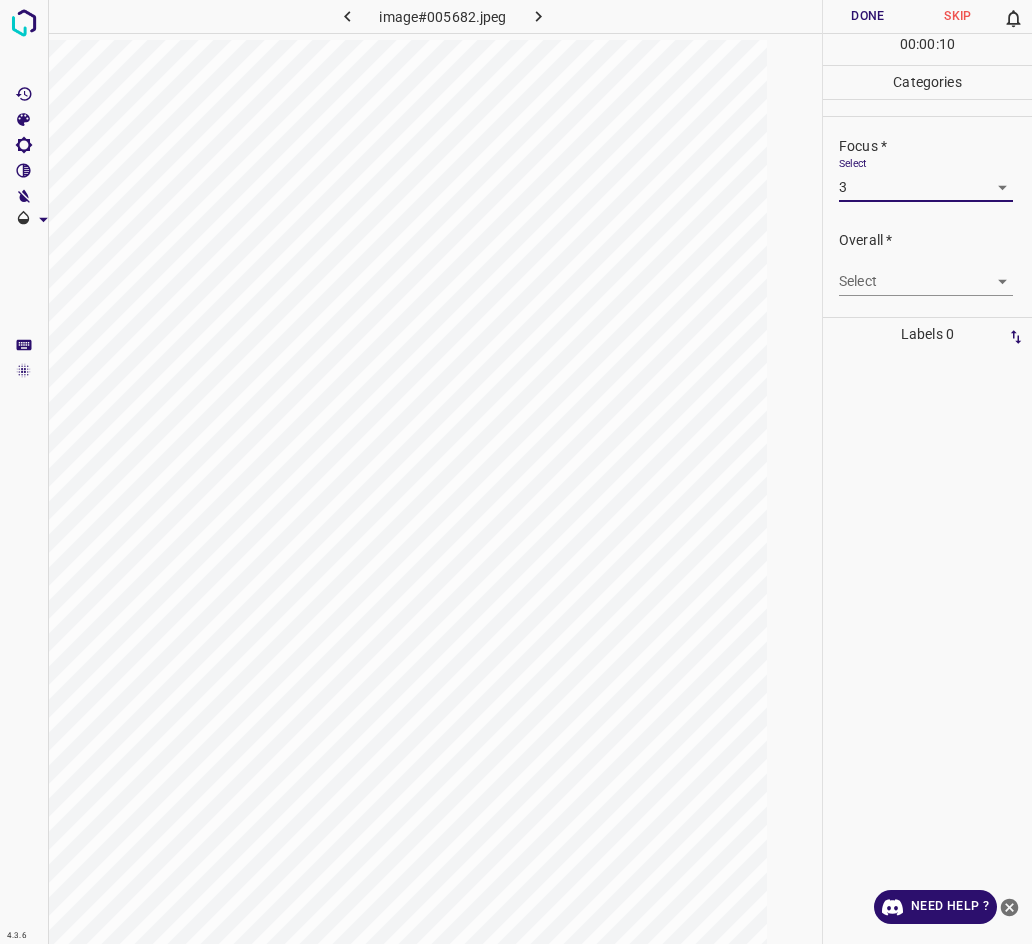 click on "4.3.6  image#005682.jpeg Done Skip 0 00   : 00   : 10   Categories Lighting *  Select 3 3 Focus *  Select 3 3 Overall *  Select ​ Labels   0 Categories 1 Lighting 2 Focus 3 Overall Tools Space Change between modes (Draw & Edit) I Auto labeling R Restore zoom M Zoom in N Zoom out Delete Delete selecte label Filters Z Restore filters X Saturation filter C Brightness filter V Contrast filter B Gray scale filter General O Download Need Help ? - Text - Hide - Delete" at bounding box center (516, 472) 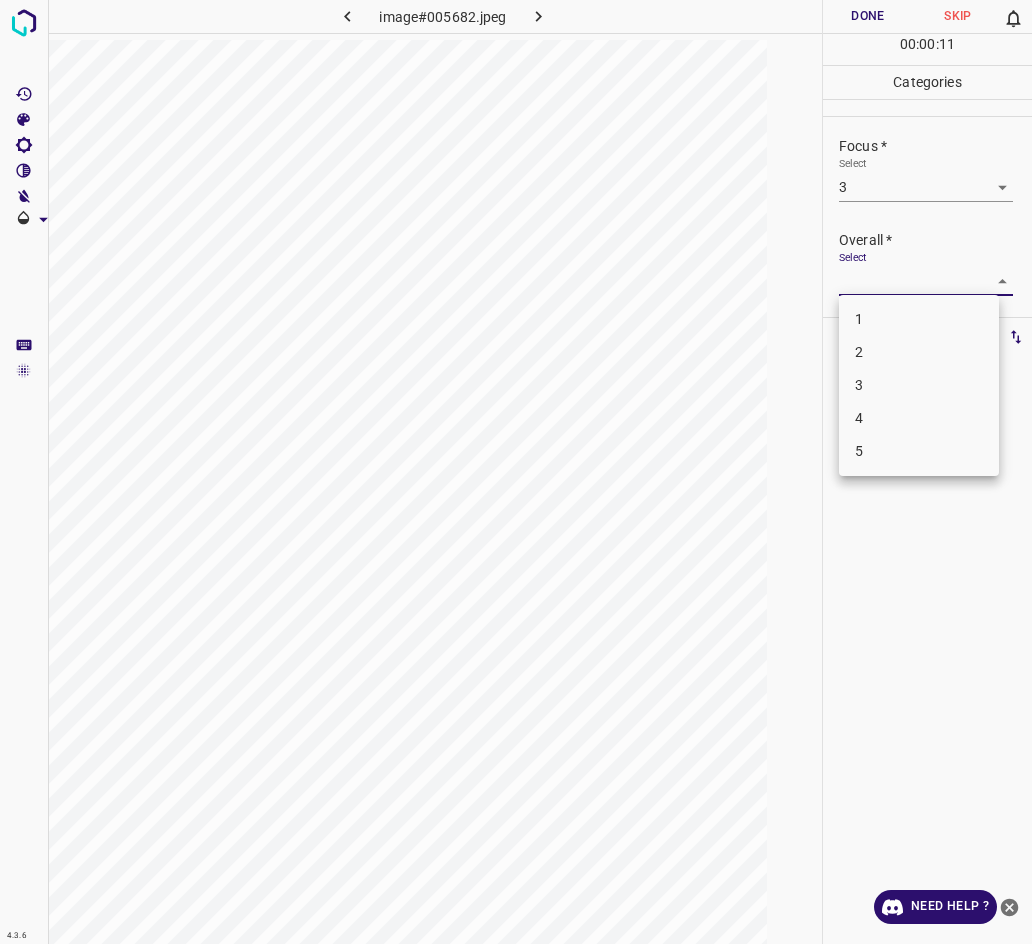click on "3" at bounding box center [919, 385] 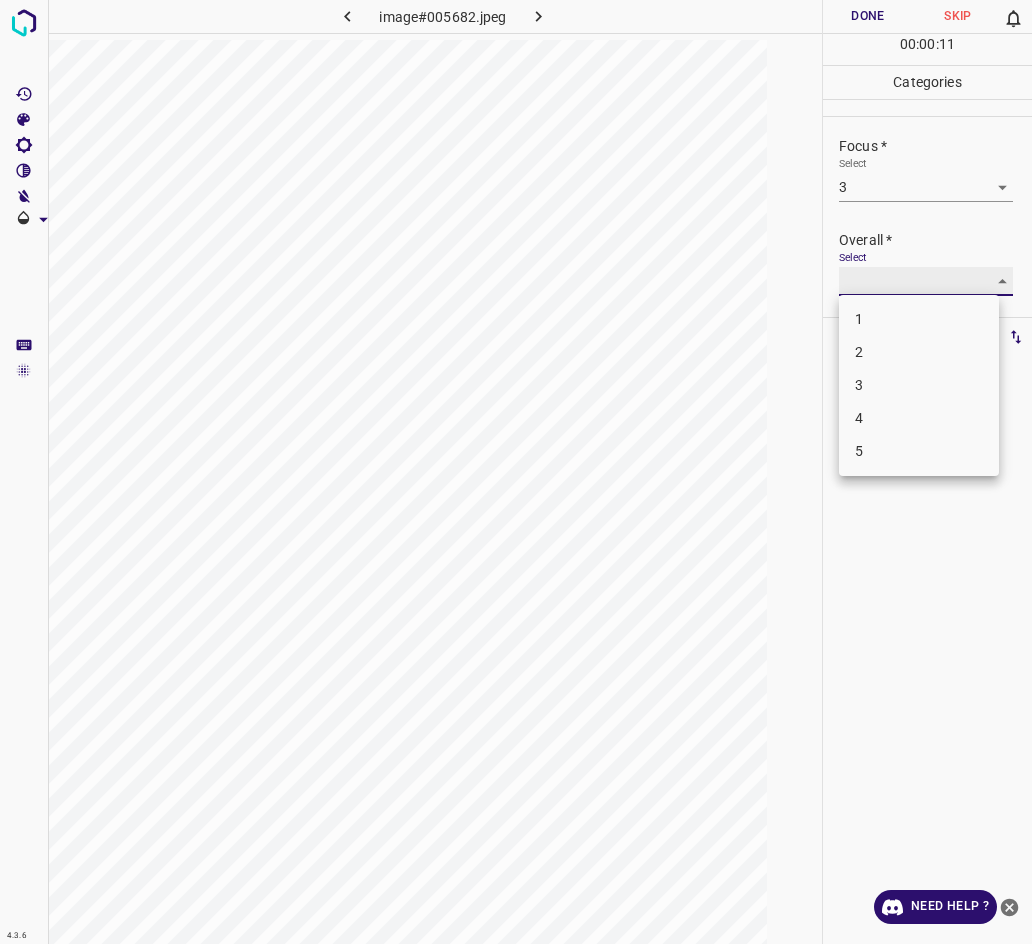 type on "3" 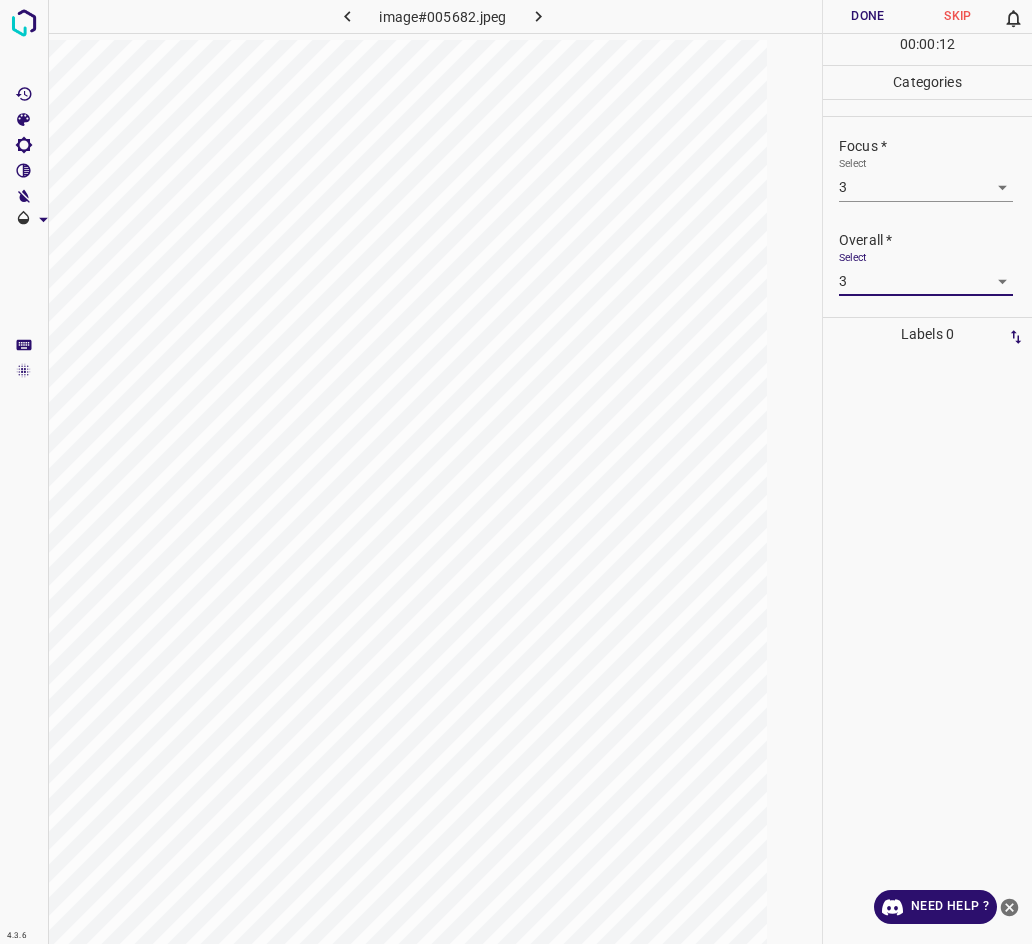 click on "Done" at bounding box center (868, 16) 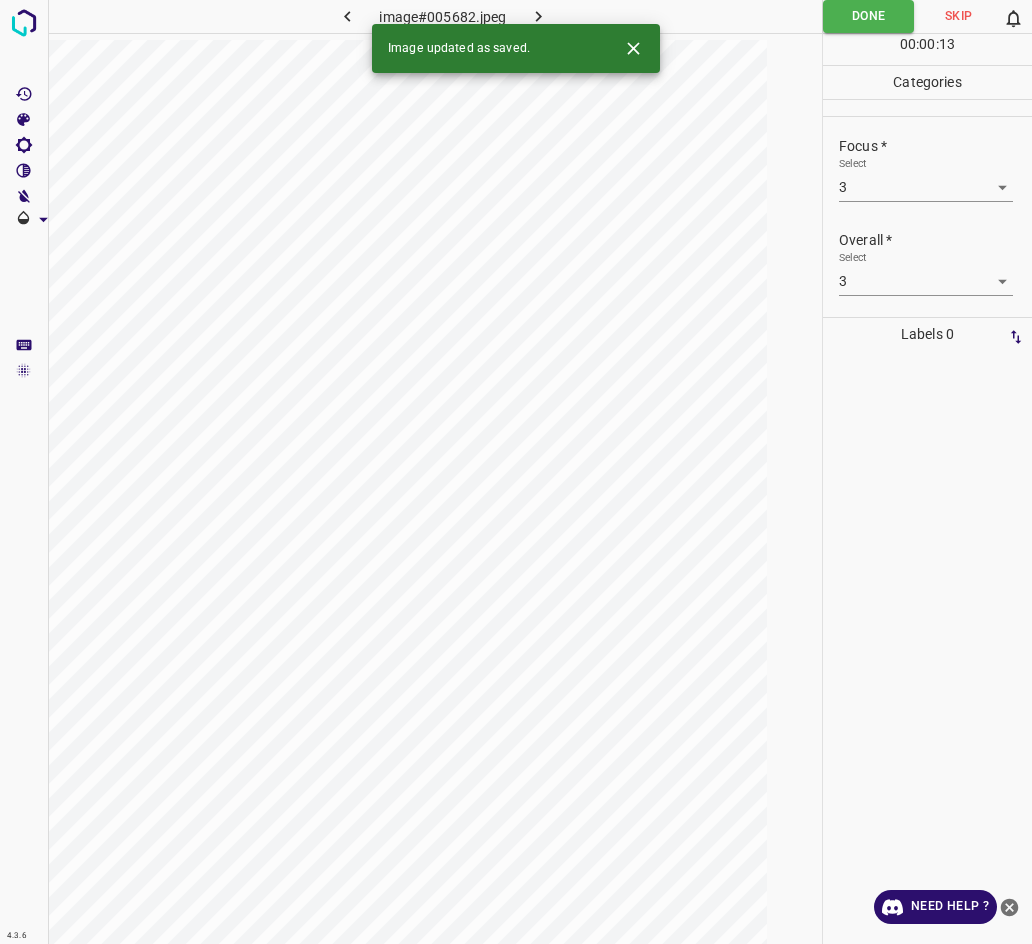 click 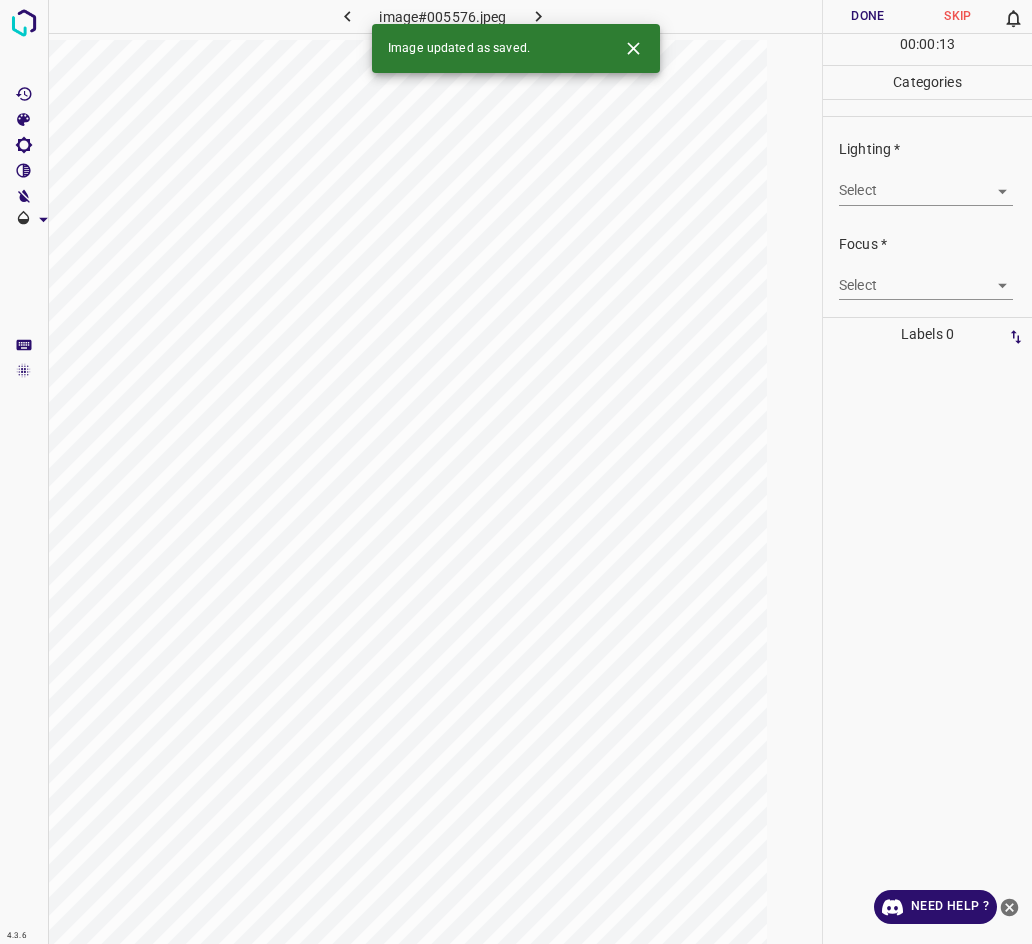click on "4.3.6  image#005576.jpeg Done Skip 0 00   : 00   : 13   Categories Lighting *  Select ​ Focus *  Select ​ Overall *  Select ​ Labels   0 Categories 1 Lighting 2 Focus 3 Overall Tools Space Change between modes (Draw & Edit) I Auto labeling R Restore zoom M Zoom in N Zoom out Delete Delete selecte label Filters Z Restore filters X Saturation filter C Brightness filter V Contrast filter B Gray scale filter General O Download Image updated as saved. Need Help ? - Text - Hide - Delete" at bounding box center (516, 472) 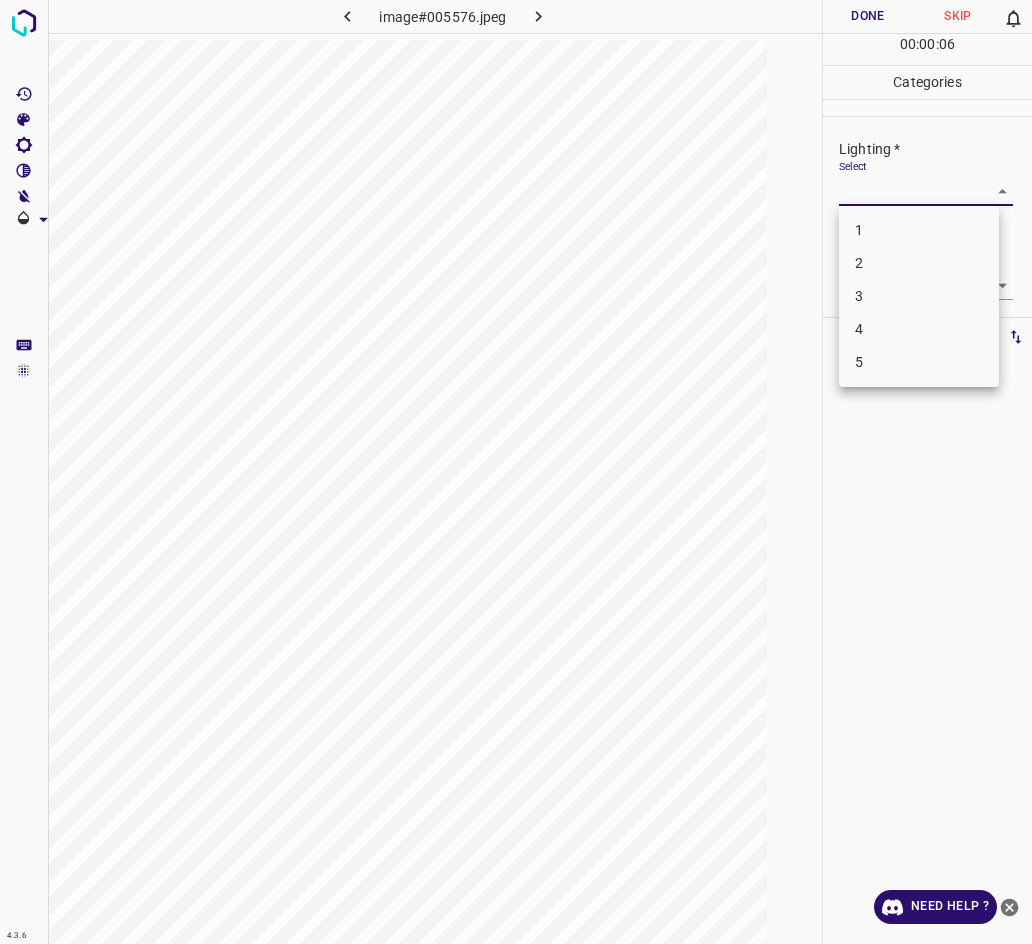 click on "2" at bounding box center (919, 263) 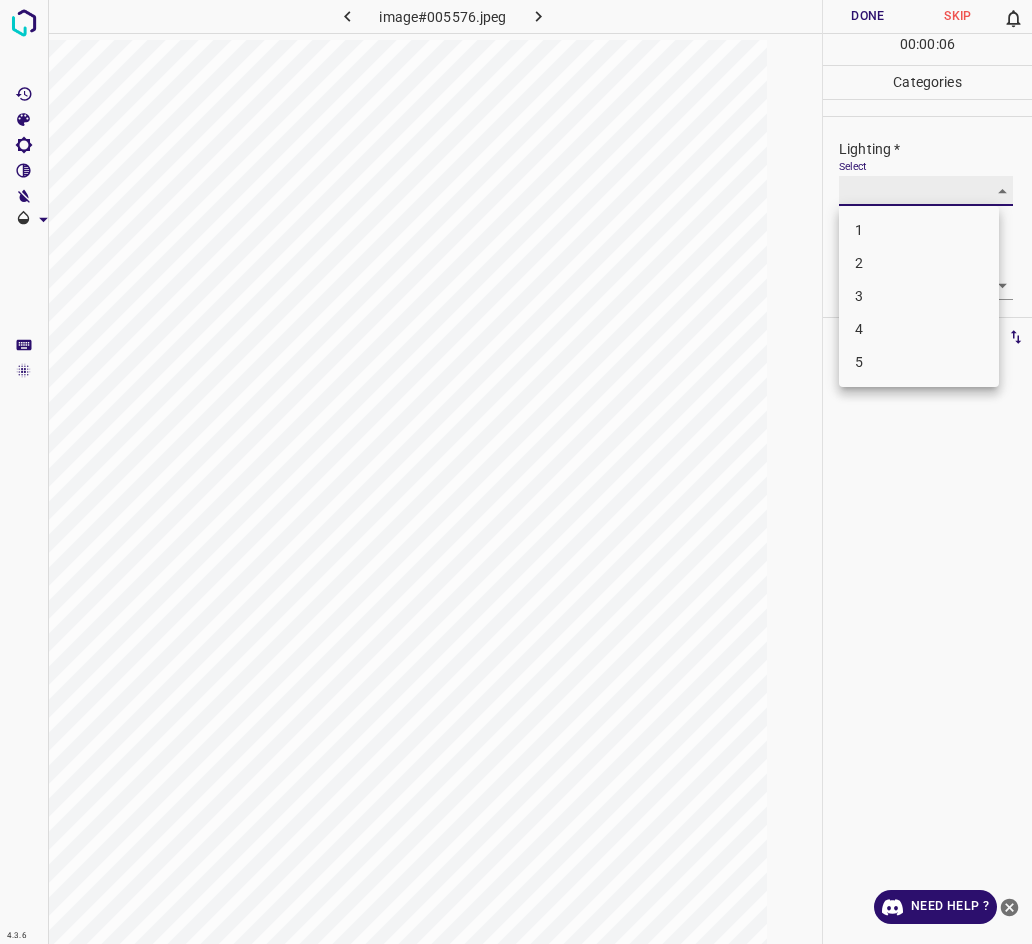 type on "2" 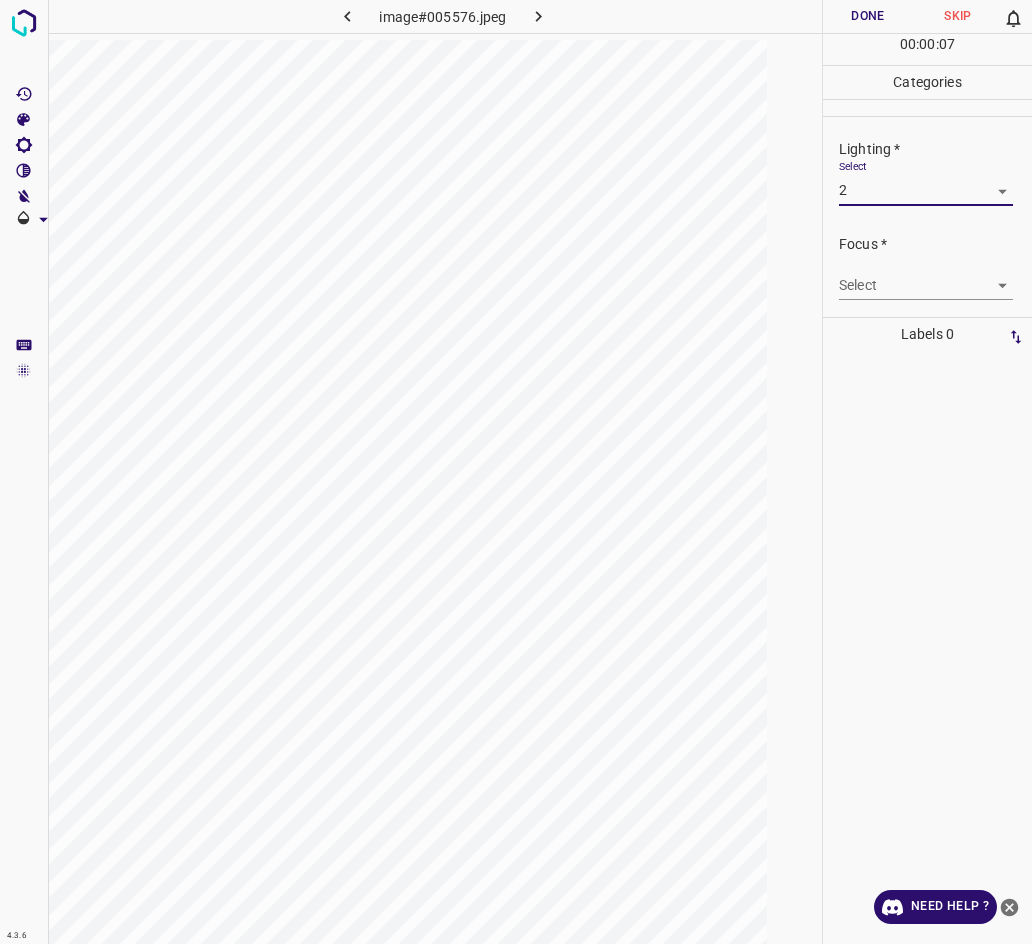 click on "4.3.6  image#005576.jpeg Done Skip 0 00   : 00   : 07   Categories Lighting *  Select 2 2 Focus *  Select ​ Overall *  Select ​ Labels   0 Categories 1 Lighting 2 Focus 3 Overall Tools Space Change between modes (Draw & Edit) I Auto labeling R Restore zoom M Zoom in N Zoom out Delete Delete selecte label Filters Z Restore filters X Saturation filter C Brightness filter V Contrast filter B Gray scale filter General O Download Need Help ? - Text - Hide - Delete" at bounding box center (516, 472) 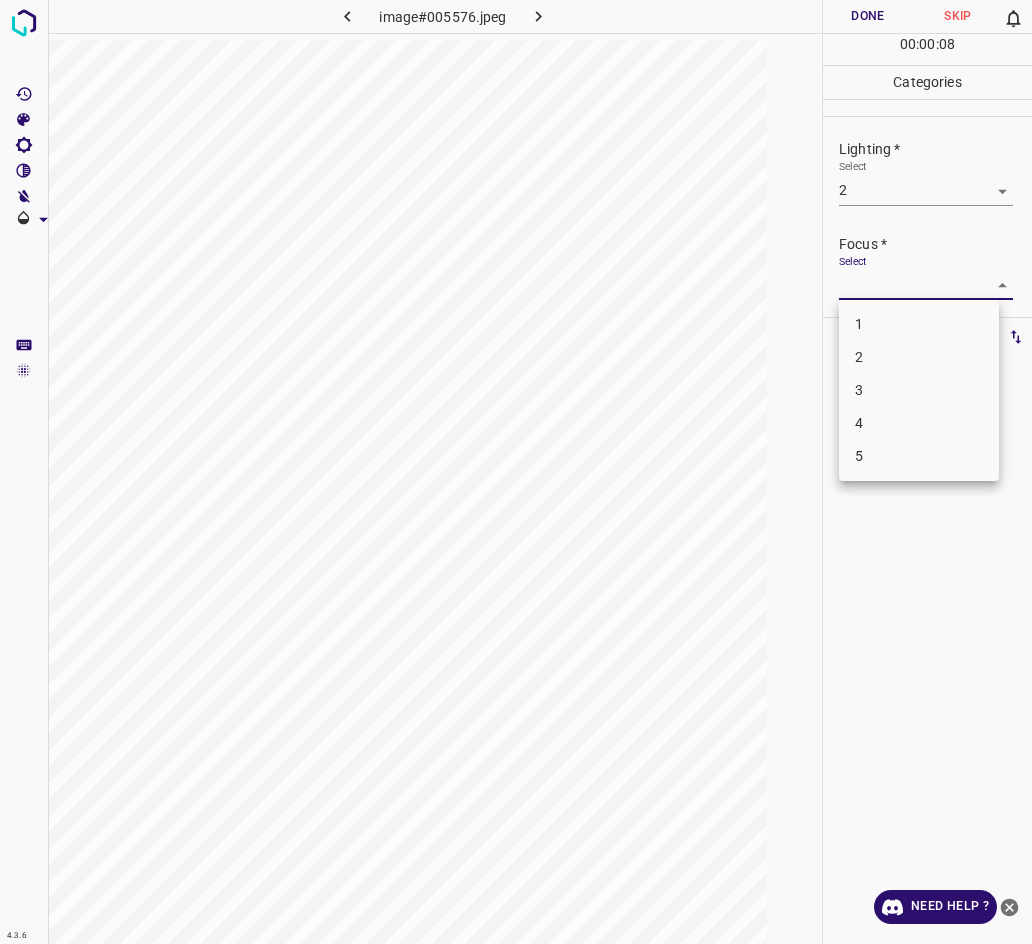 click on "3" at bounding box center (919, 390) 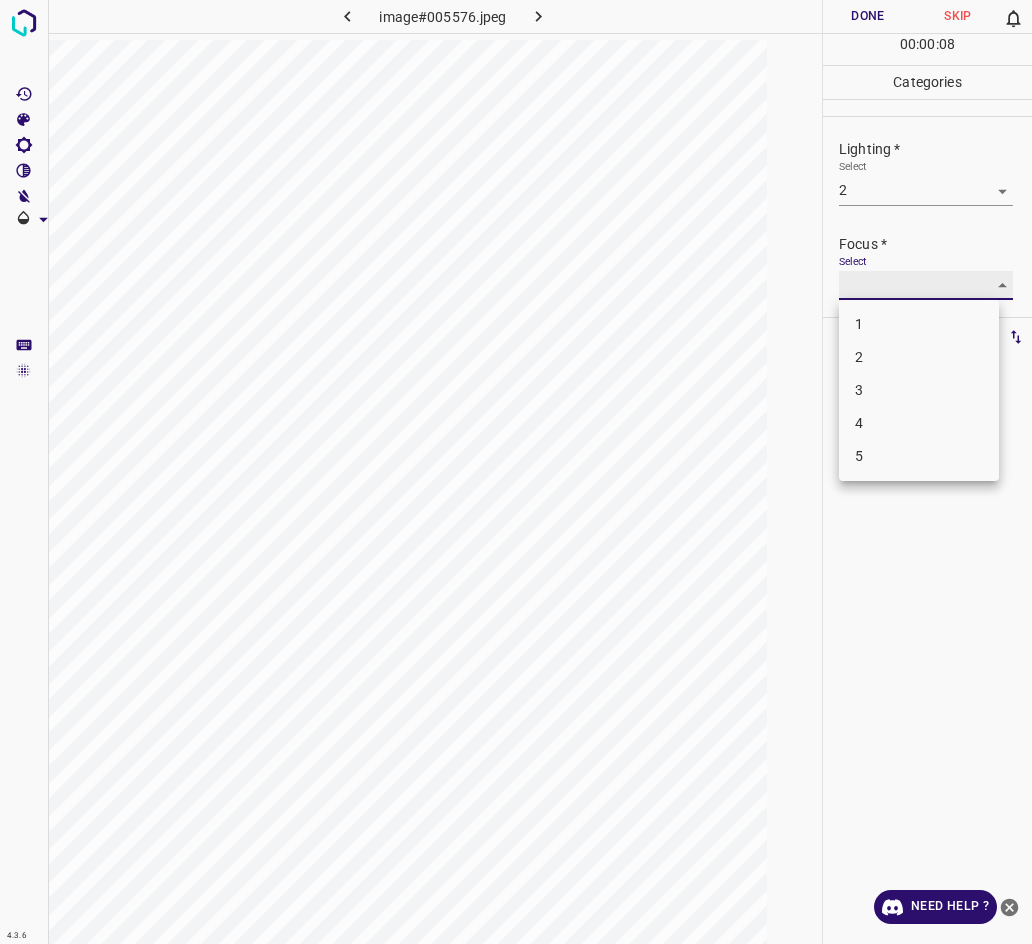 type on "3" 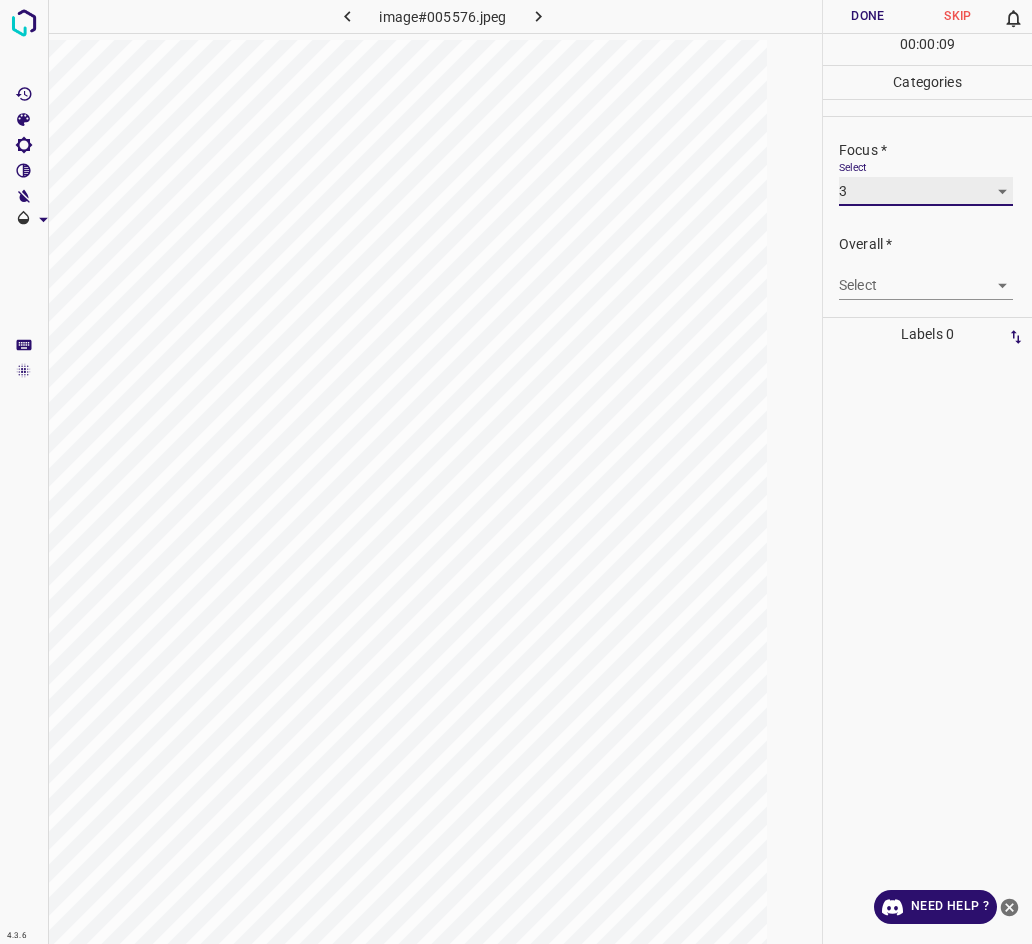 scroll, scrollTop: 98, scrollLeft: 0, axis: vertical 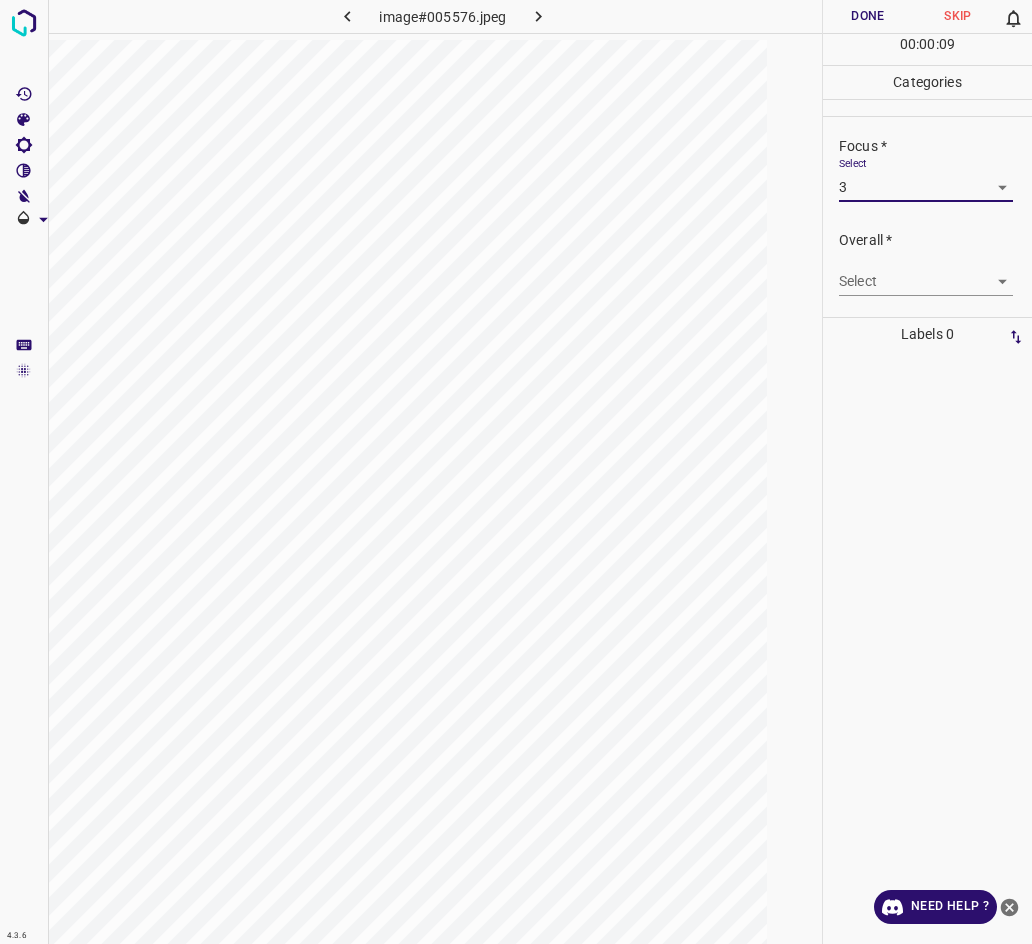 click on "4.3.6  image#005576.jpeg Done Skip 0 00   : 00   : 09   Categories Lighting *  Select 2 2 Focus *  Select 3 3 Overall *  Select ​ Labels   0 Categories 1 Lighting 2 Focus 3 Overall Tools Space Change between modes (Draw & Edit) I Auto labeling R Restore zoom M Zoom in N Zoom out Delete Delete selecte label Filters Z Restore filters X Saturation filter C Brightness filter V Contrast filter B Gray scale filter General O Download Need Help ? - Text - Hide - Delete" at bounding box center [516, 472] 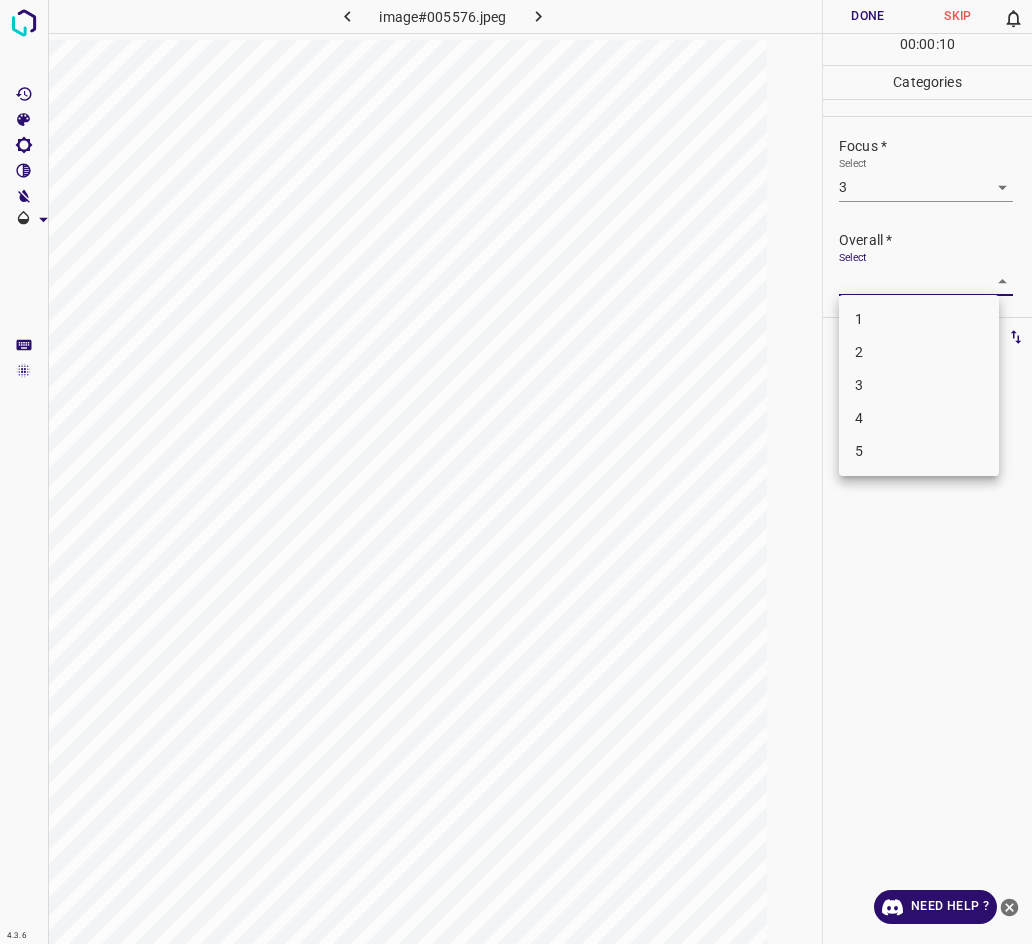 click on "3" at bounding box center (919, 385) 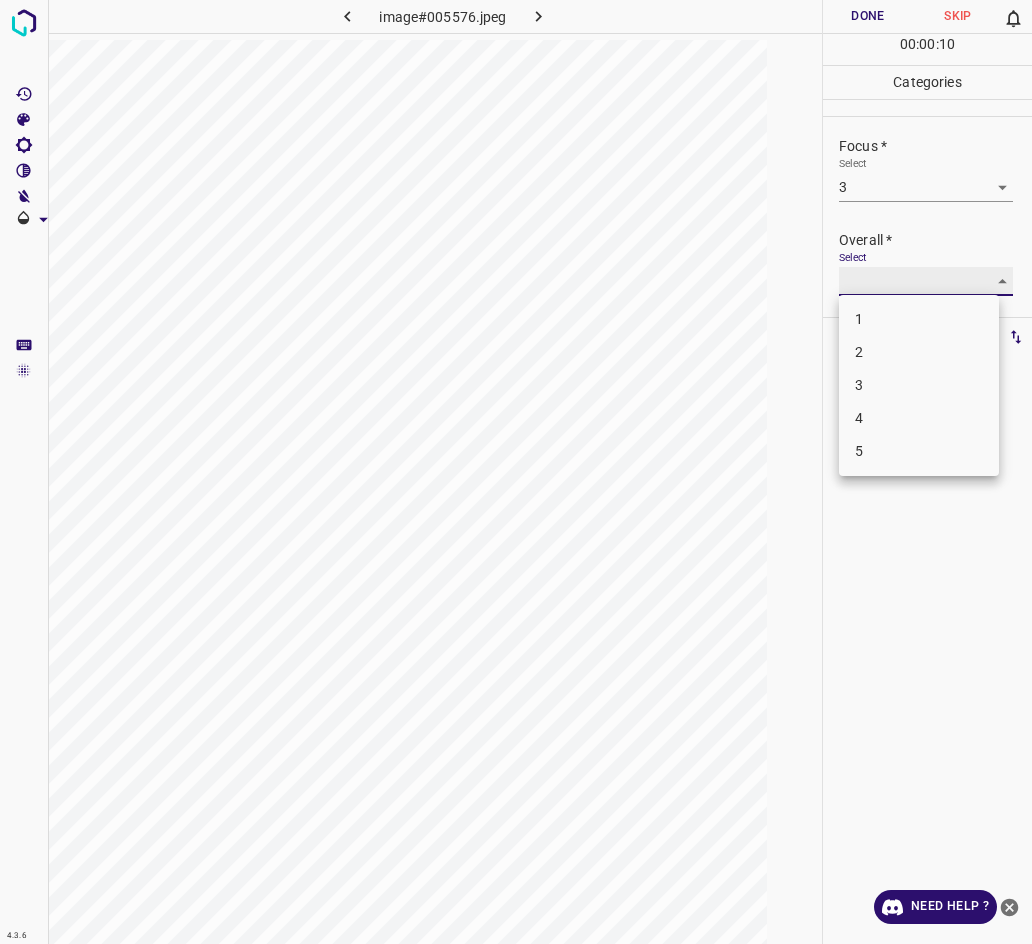 type on "3" 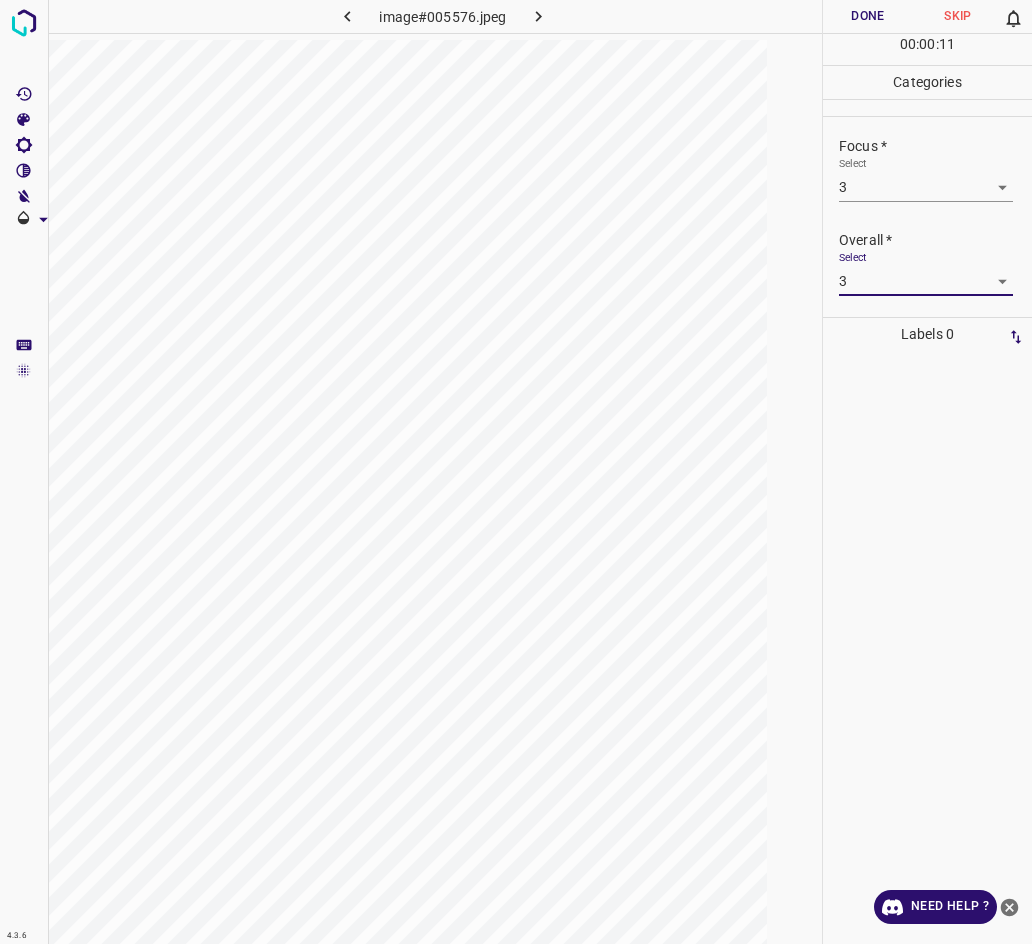 click on "Done" at bounding box center (868, 16) 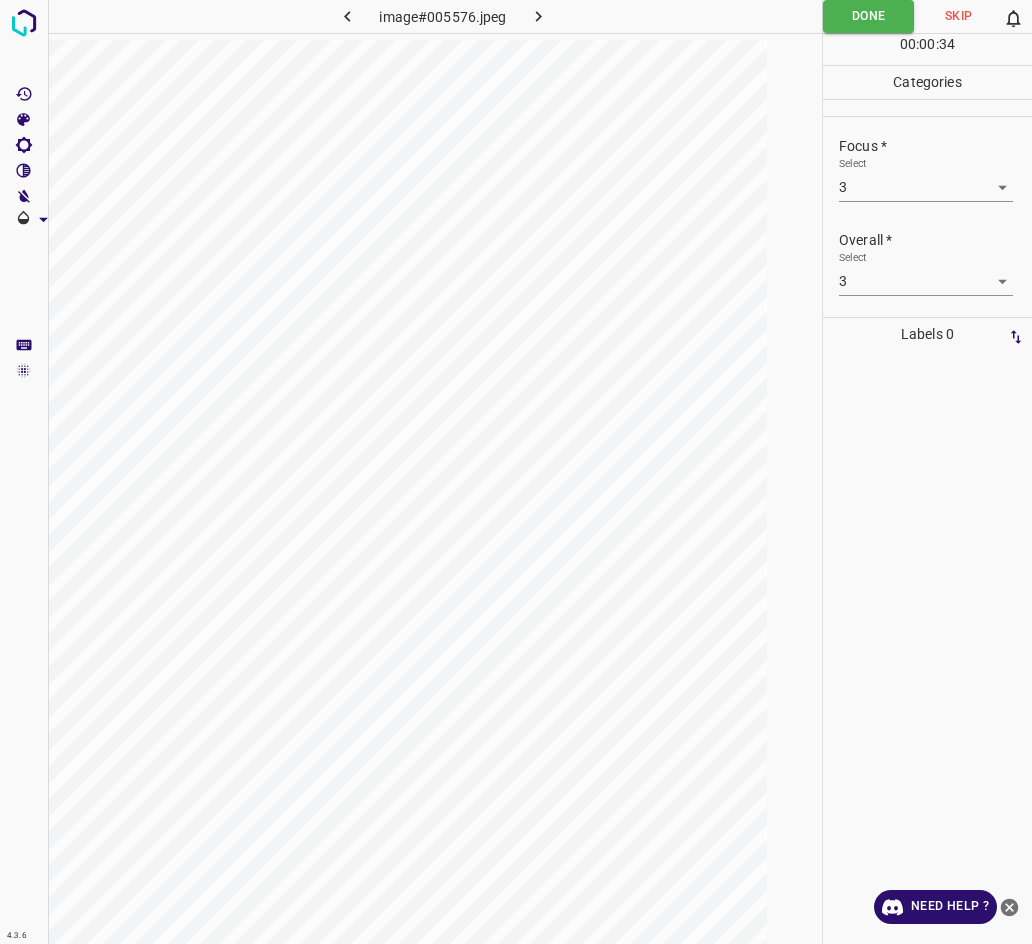 click 